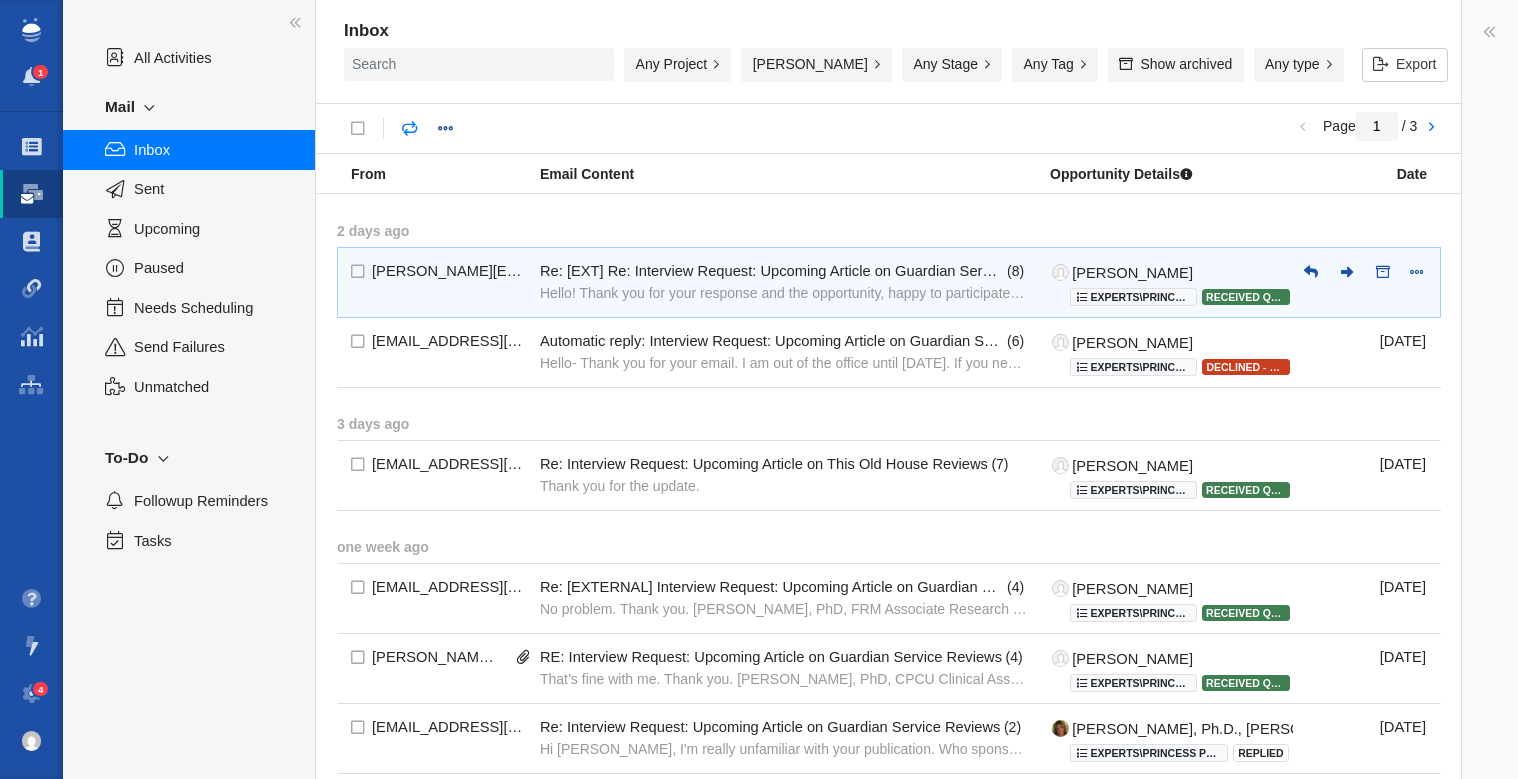 scroll, scrollTop: 0, scrollLeft: 0, axis: both 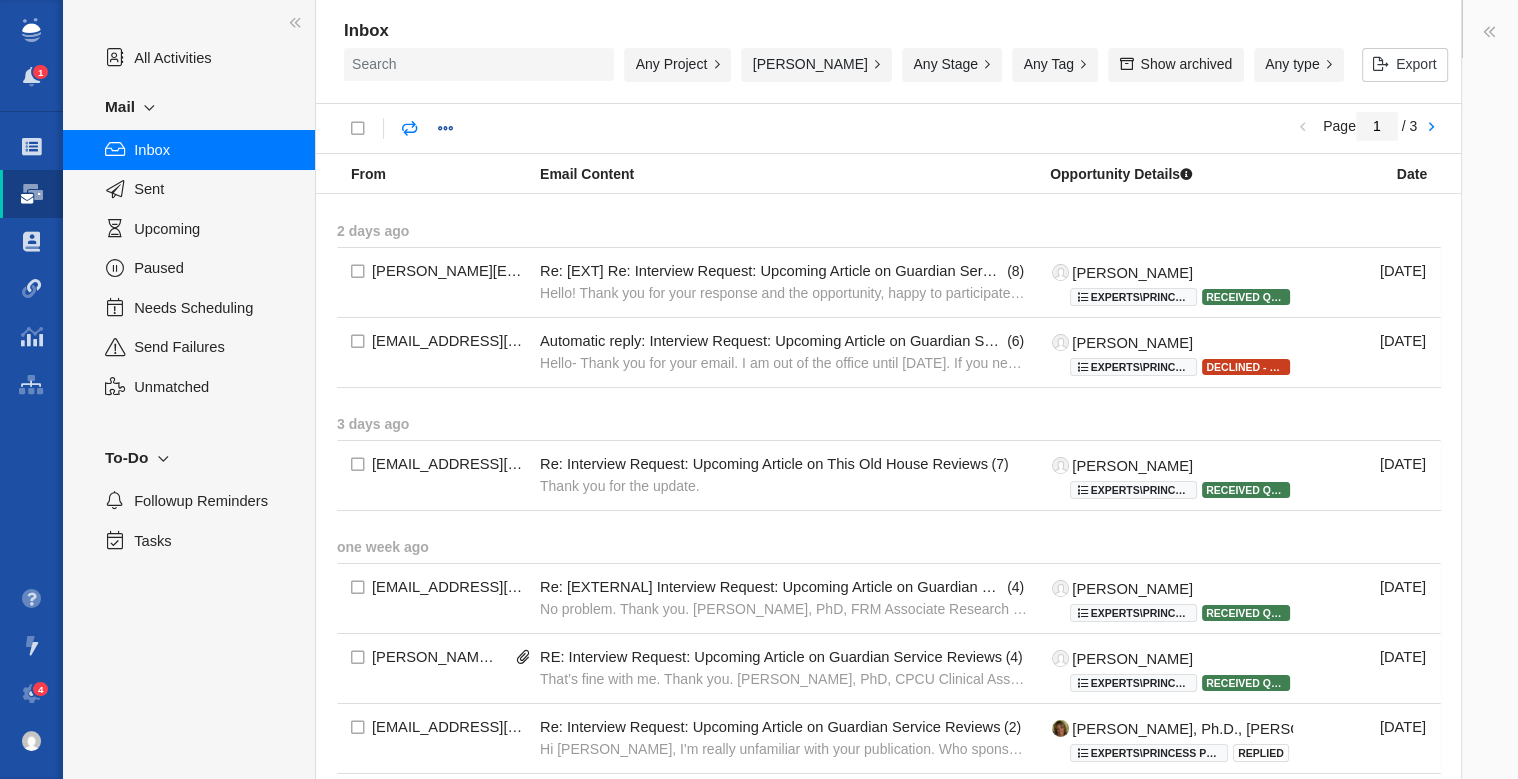 click on "Inbox" at bounding box center [213, 150] 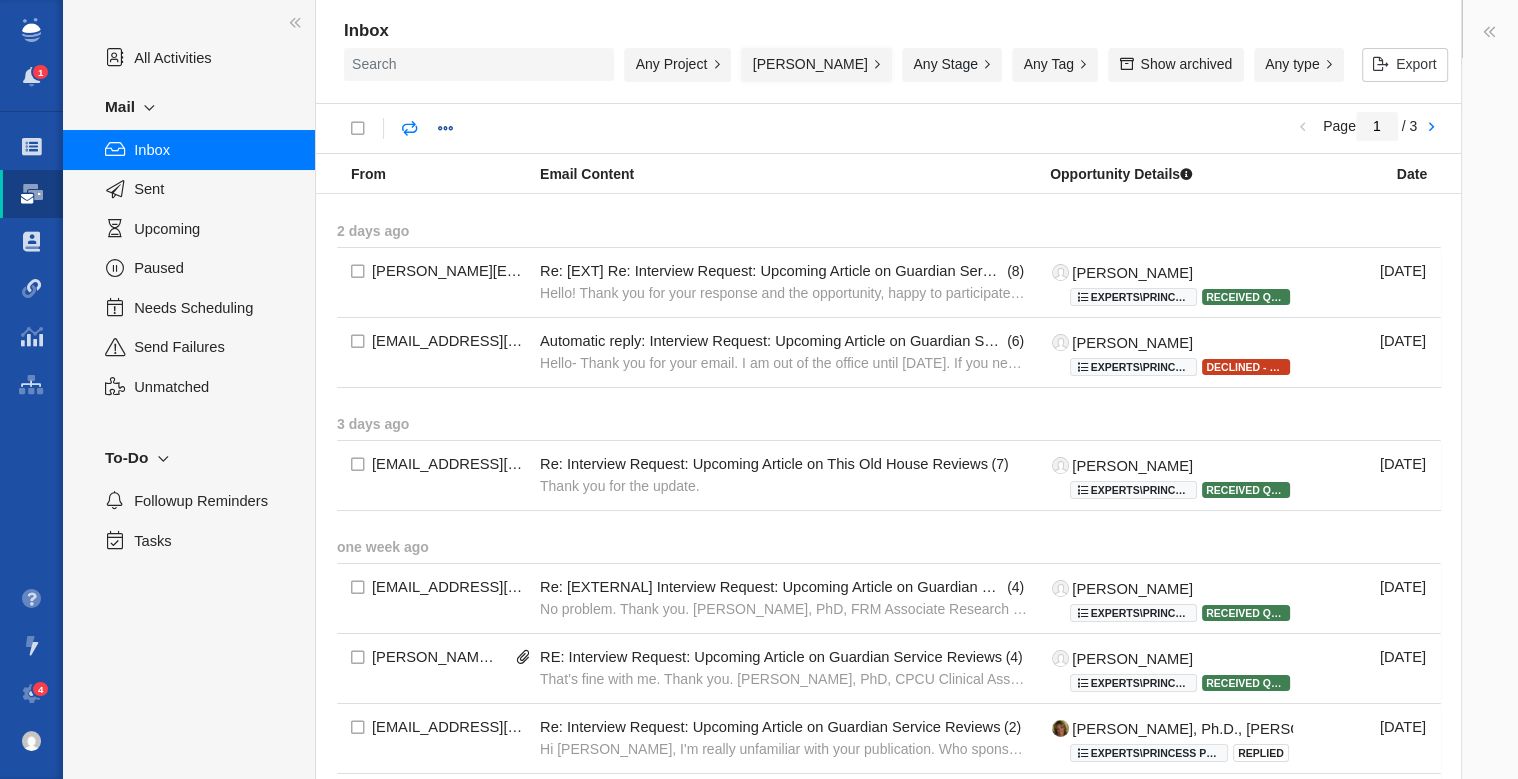 click on "[PERSON_NAME]" at bounding box center [816, 65] 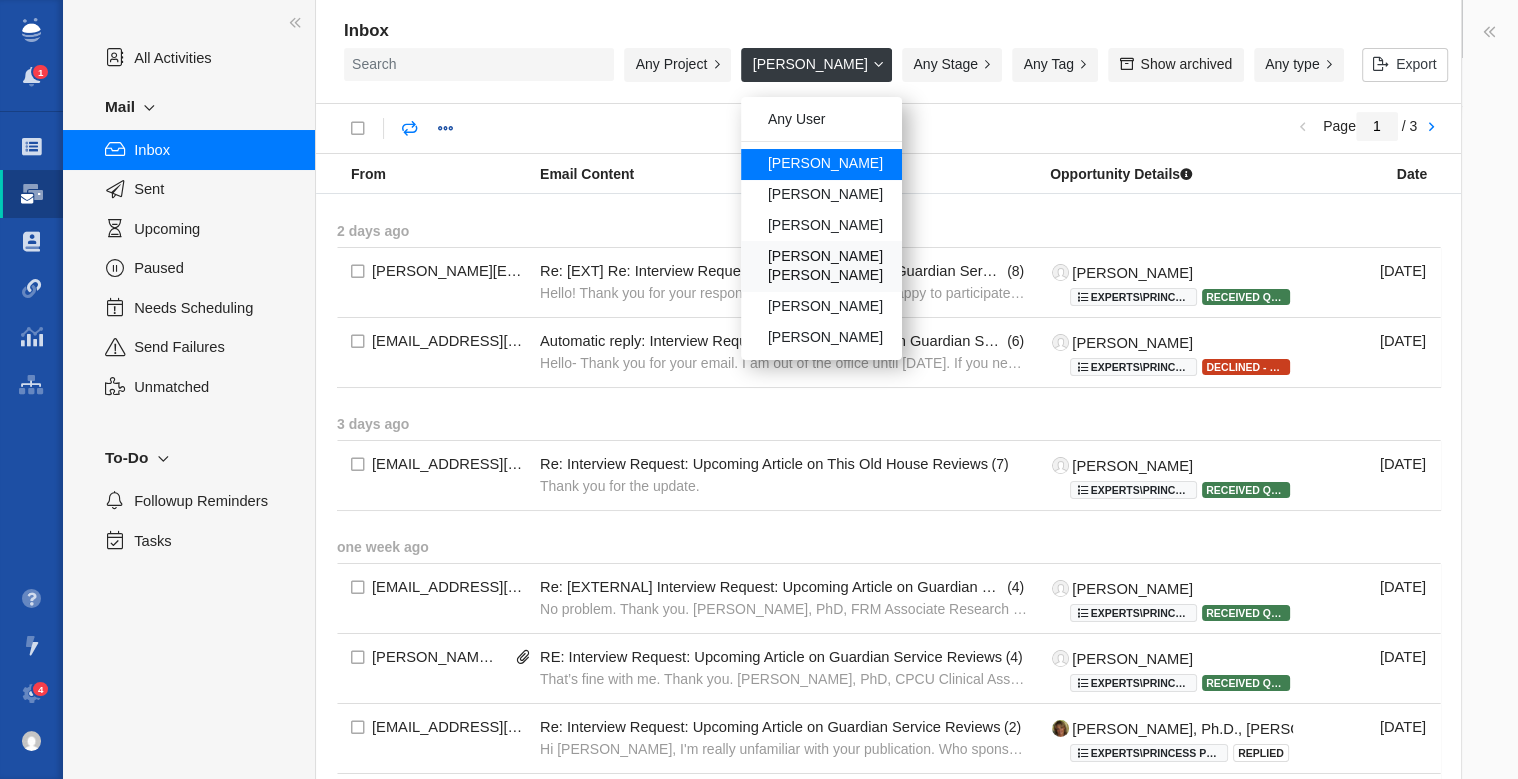click on "[PERSON_NAME] [PERSON_NAME]" at bounding box center (821, 266) 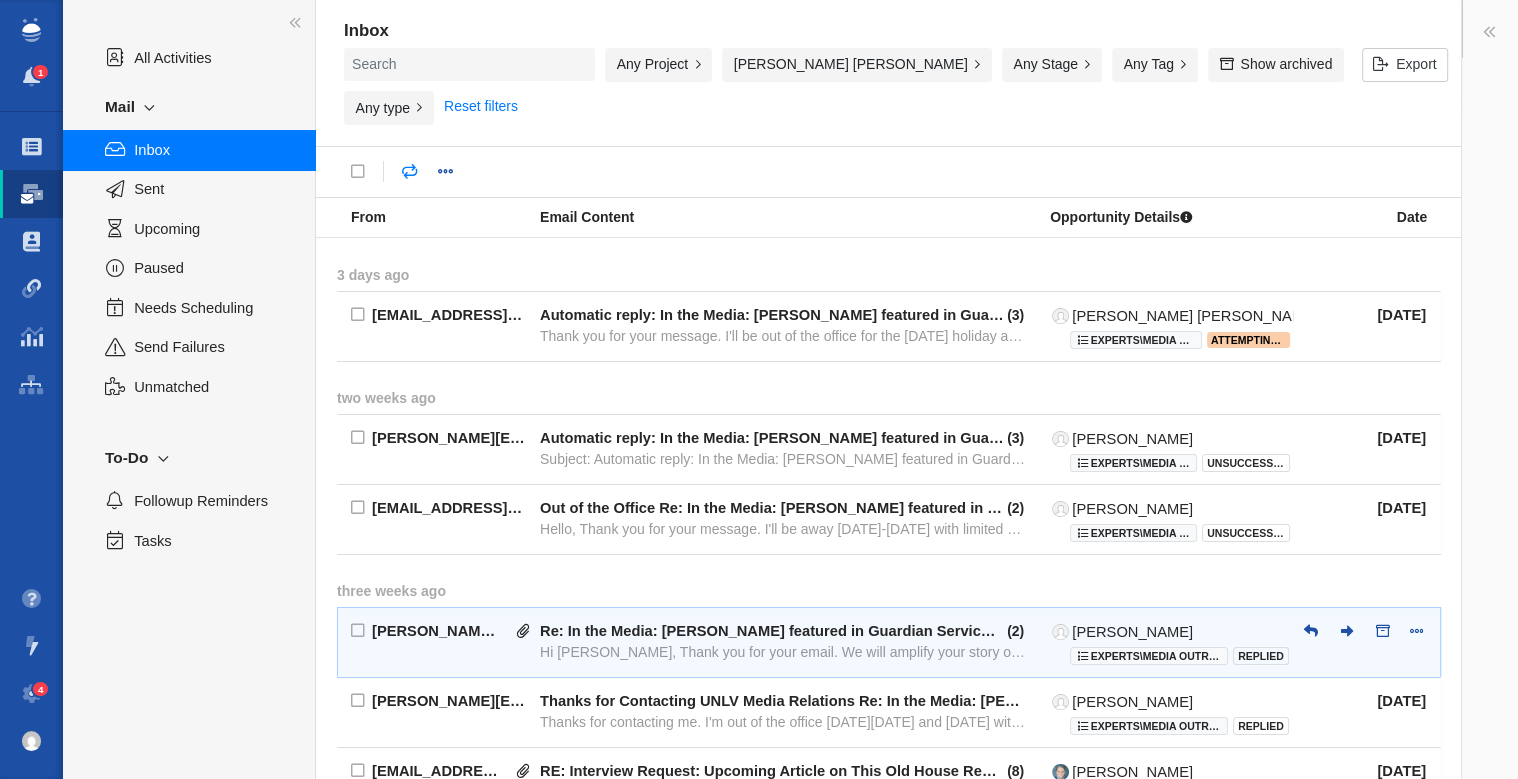 click on "[PERSON_NAME][EMAIL_ADDRESS][DOMAIN_NAME] Re: In the Media: [PERSON_NAME] featured in Guardian Service article ( 2 ) Hi [PERSON_NAME], Thank you for your email. We will amplify your story on our various channels and I will also share it with the   [PERSON_NAME] Experts\Media Outreach\Guardian Service\Media Outreach - Guardian: Fire Damage Stats Replied [DATE]" at bounding box center [899, 643] 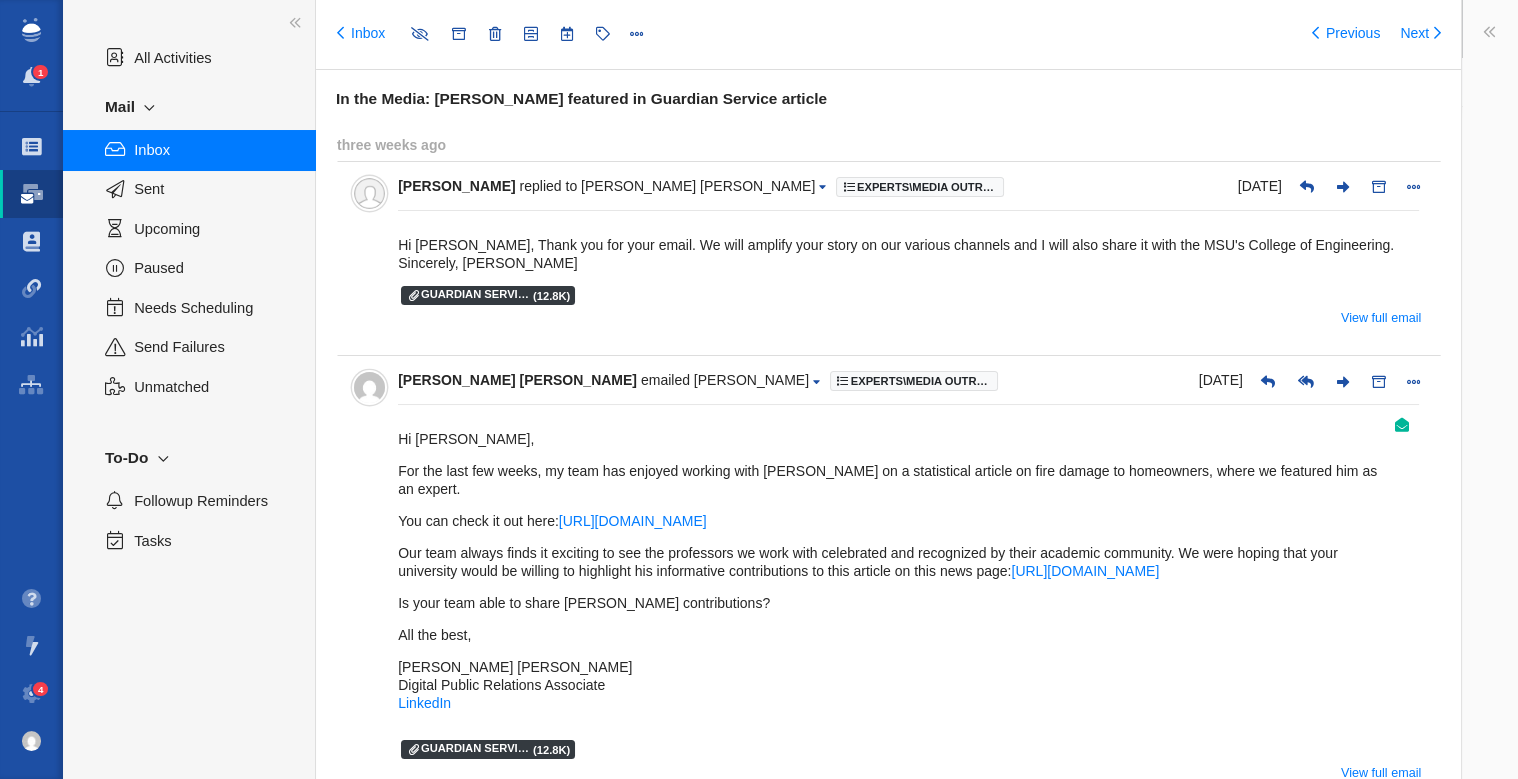 type on "message:1384682673" 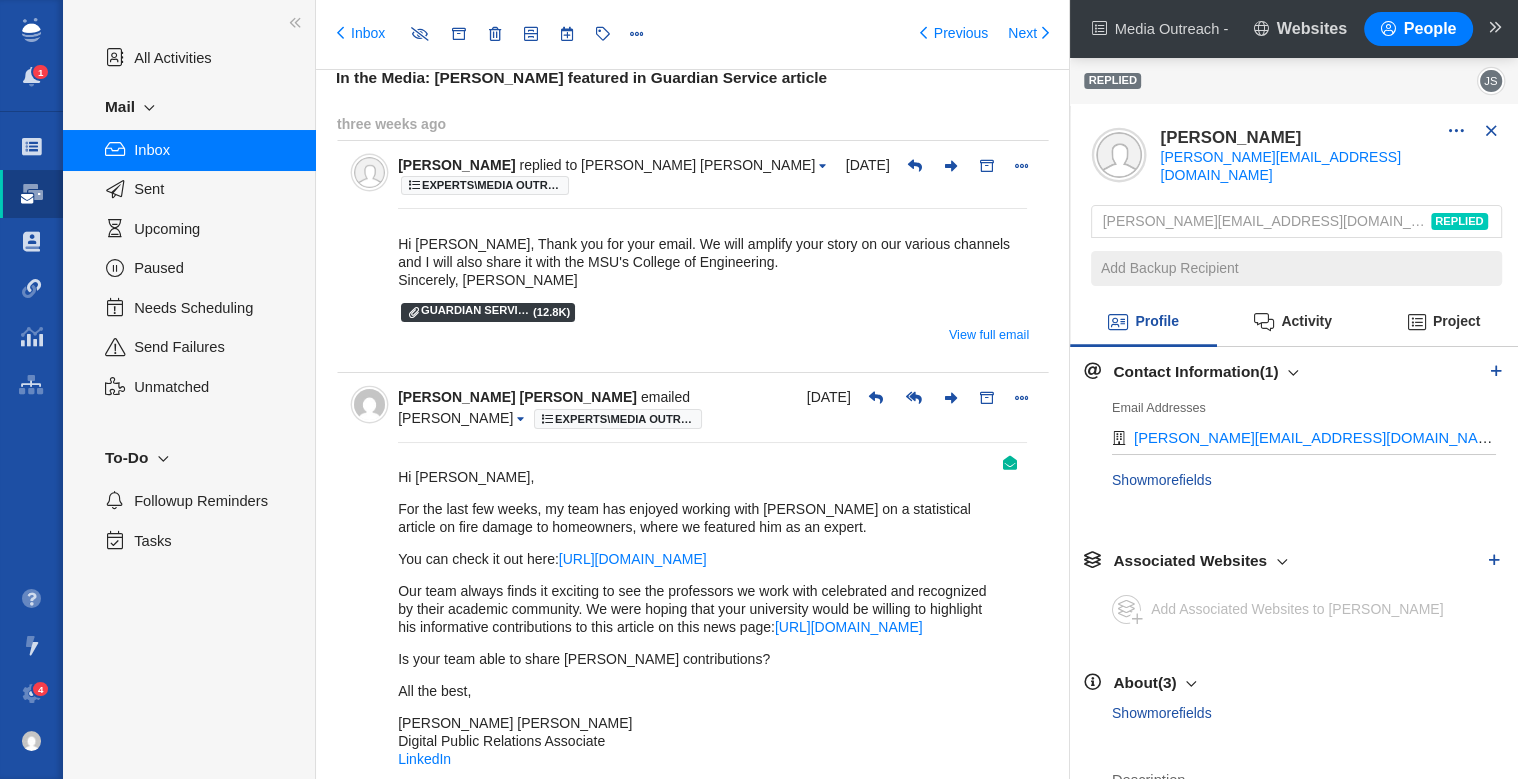 scroll, scrollTop: 33, scrollLeft: 0, axis: vertical 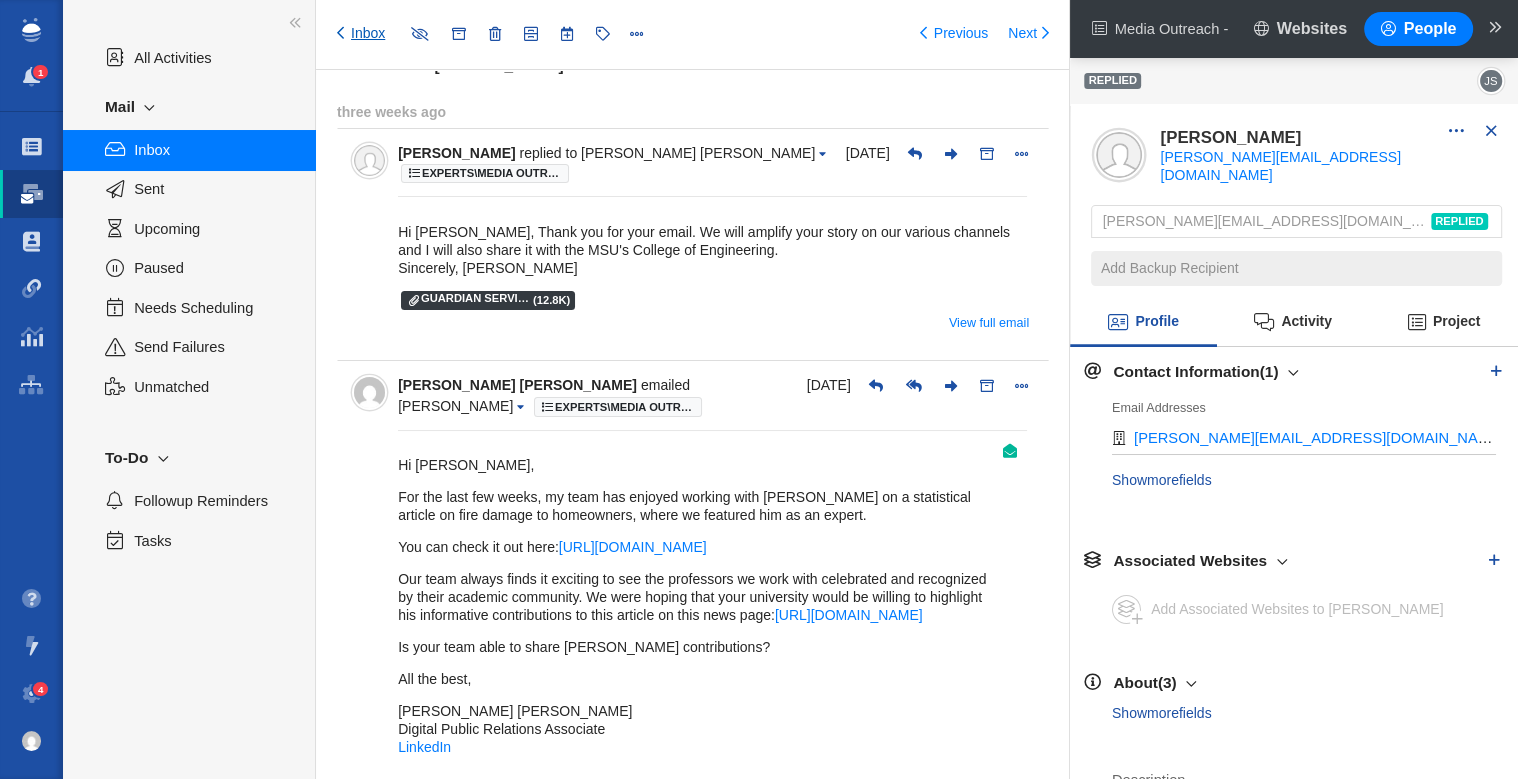 click on "Inbox" at bounding box center [361, 34] 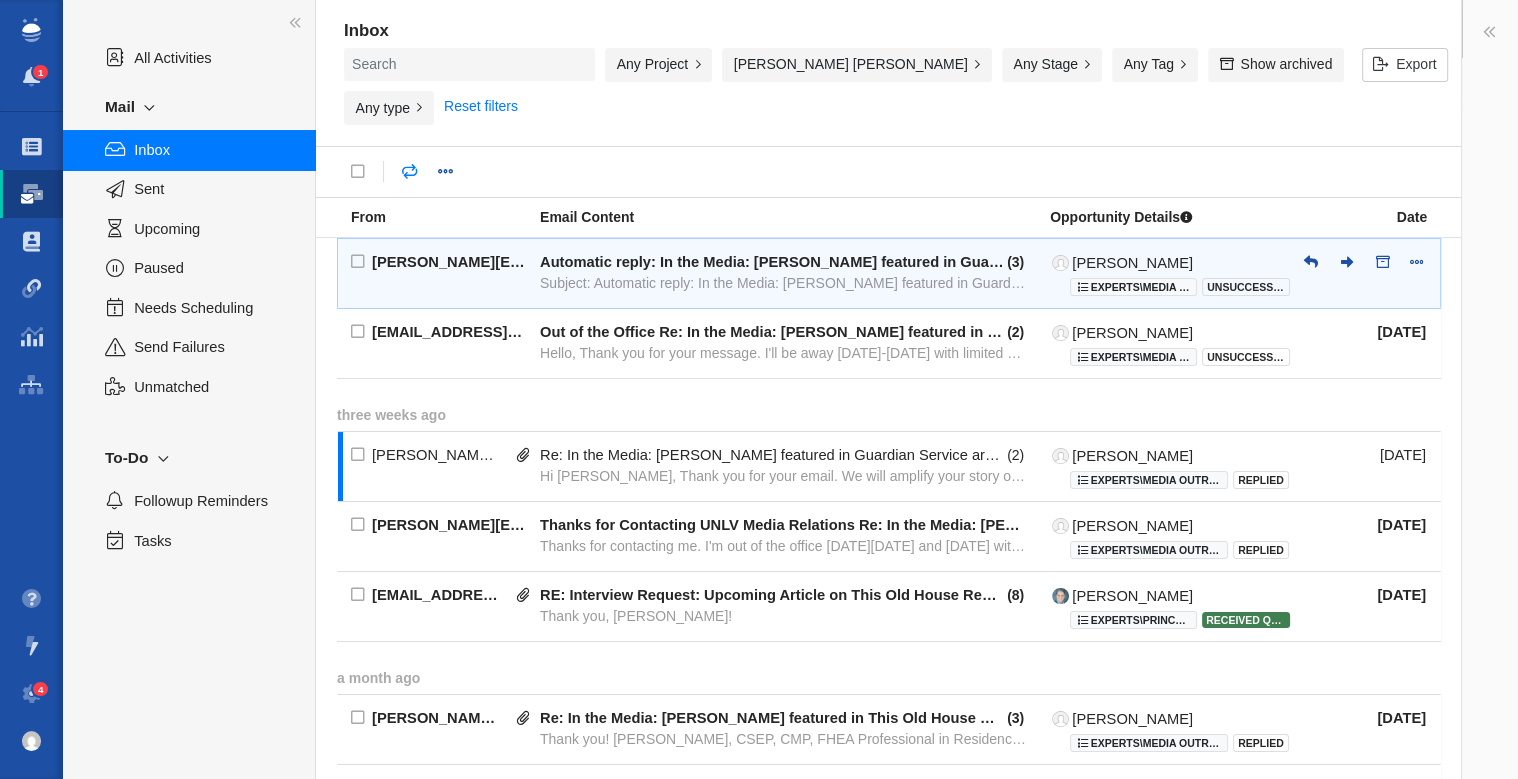 scroll, scrollTop: 200, scrollLeft: 0, axis: vertical 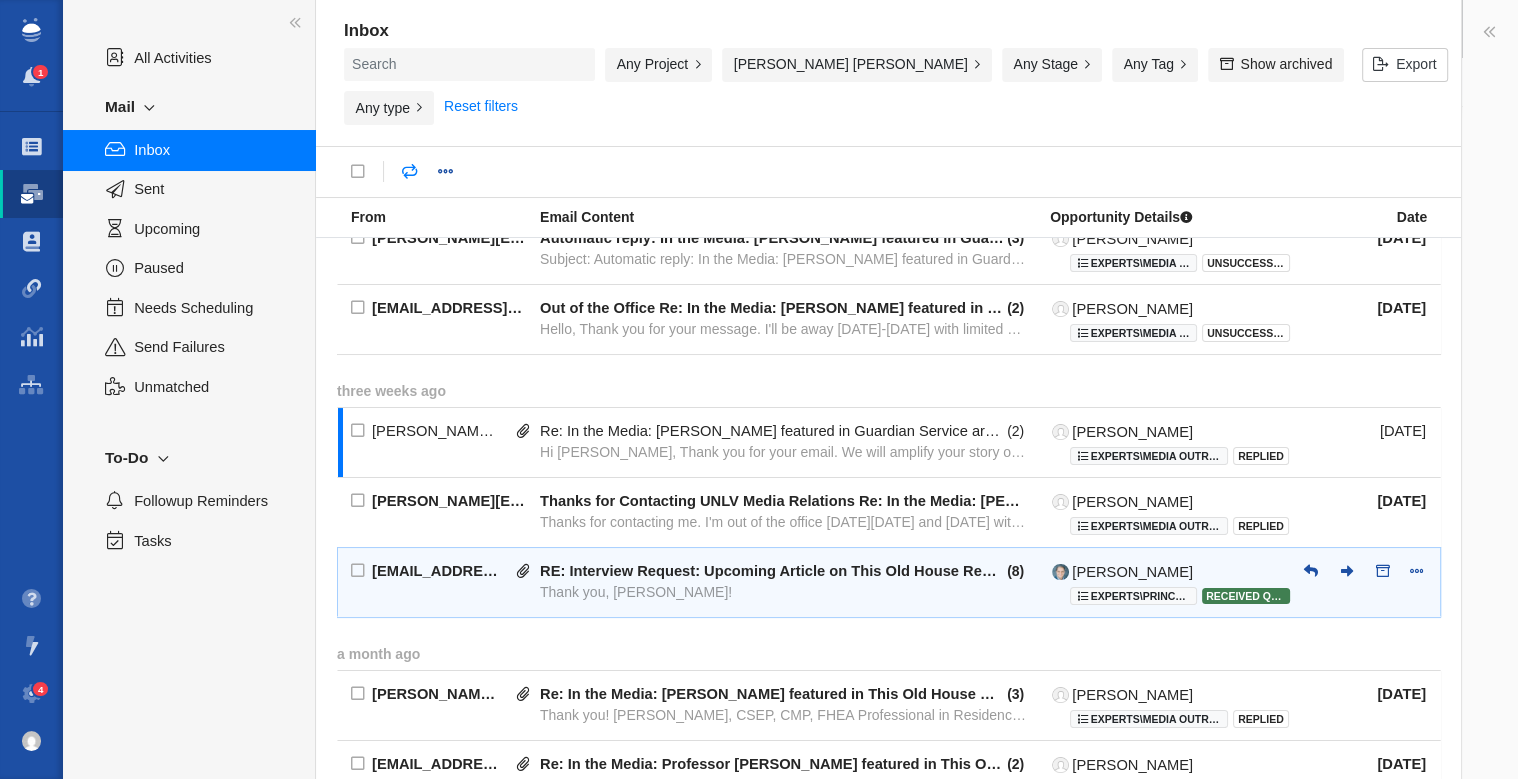 click on "Thank you, [PERSON_NAME]!" at bounding box center [784, 592] 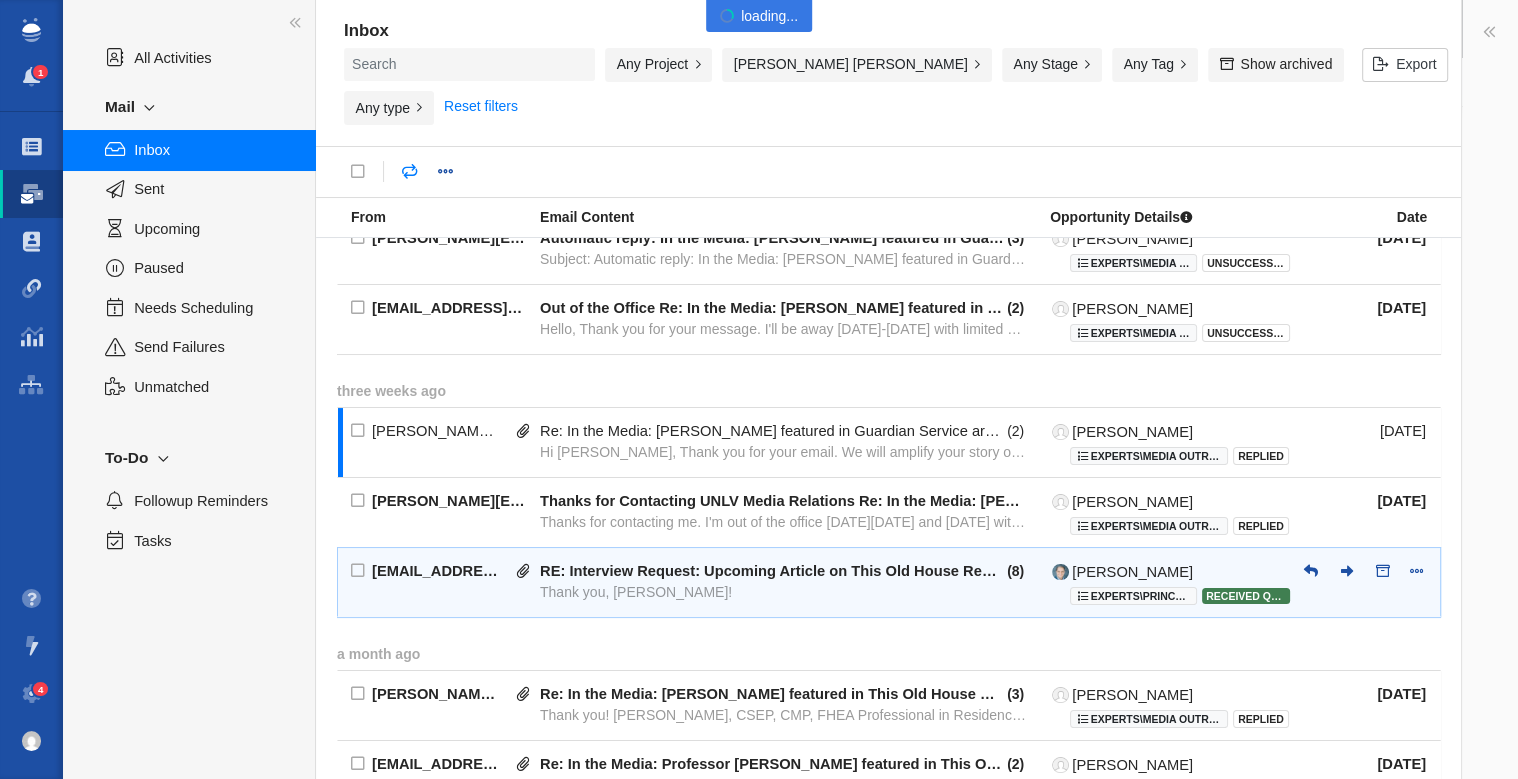 type on "message:1383770754" 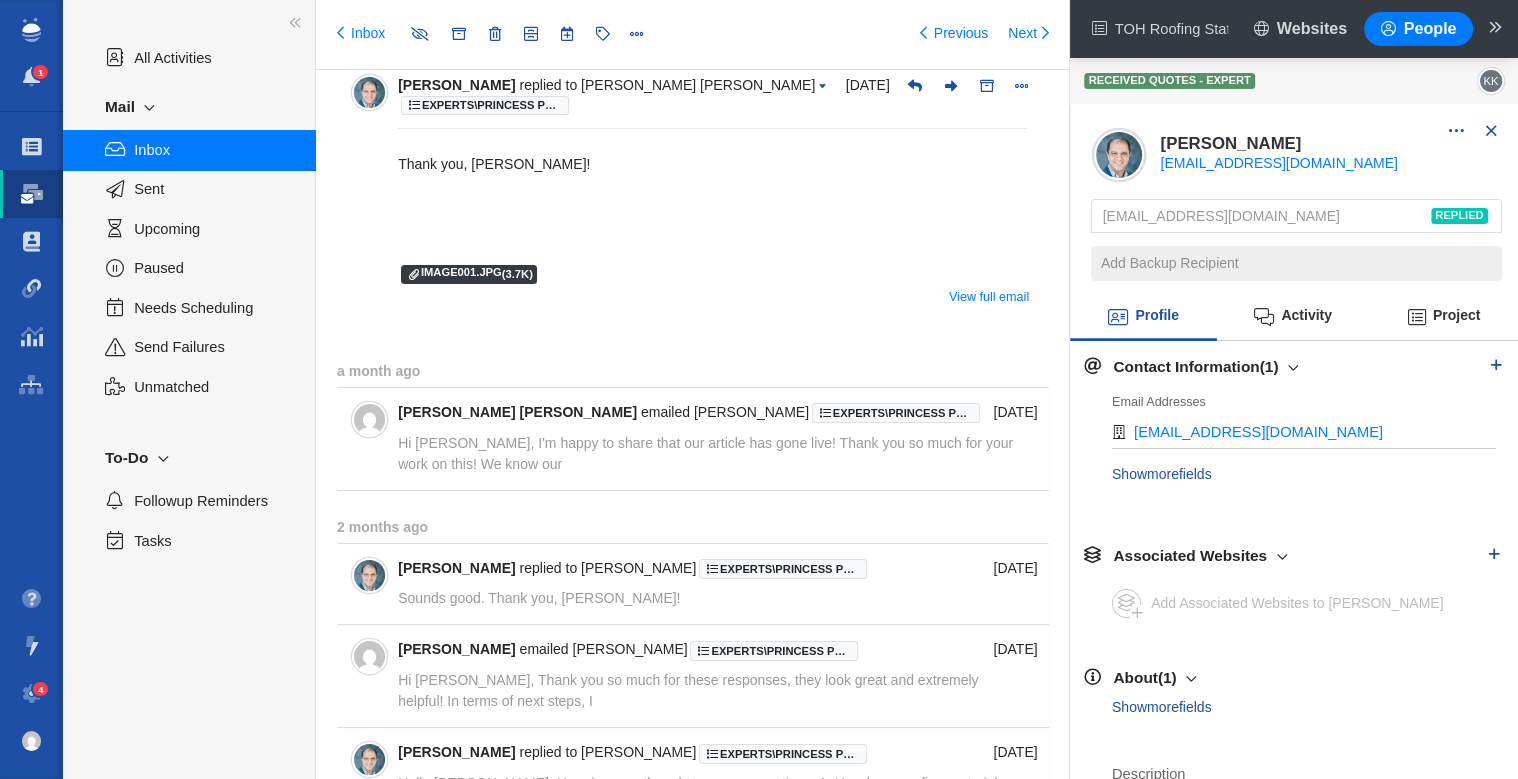 scroll, scrollTop: 107, scrollLeft: 0, axis: vertical 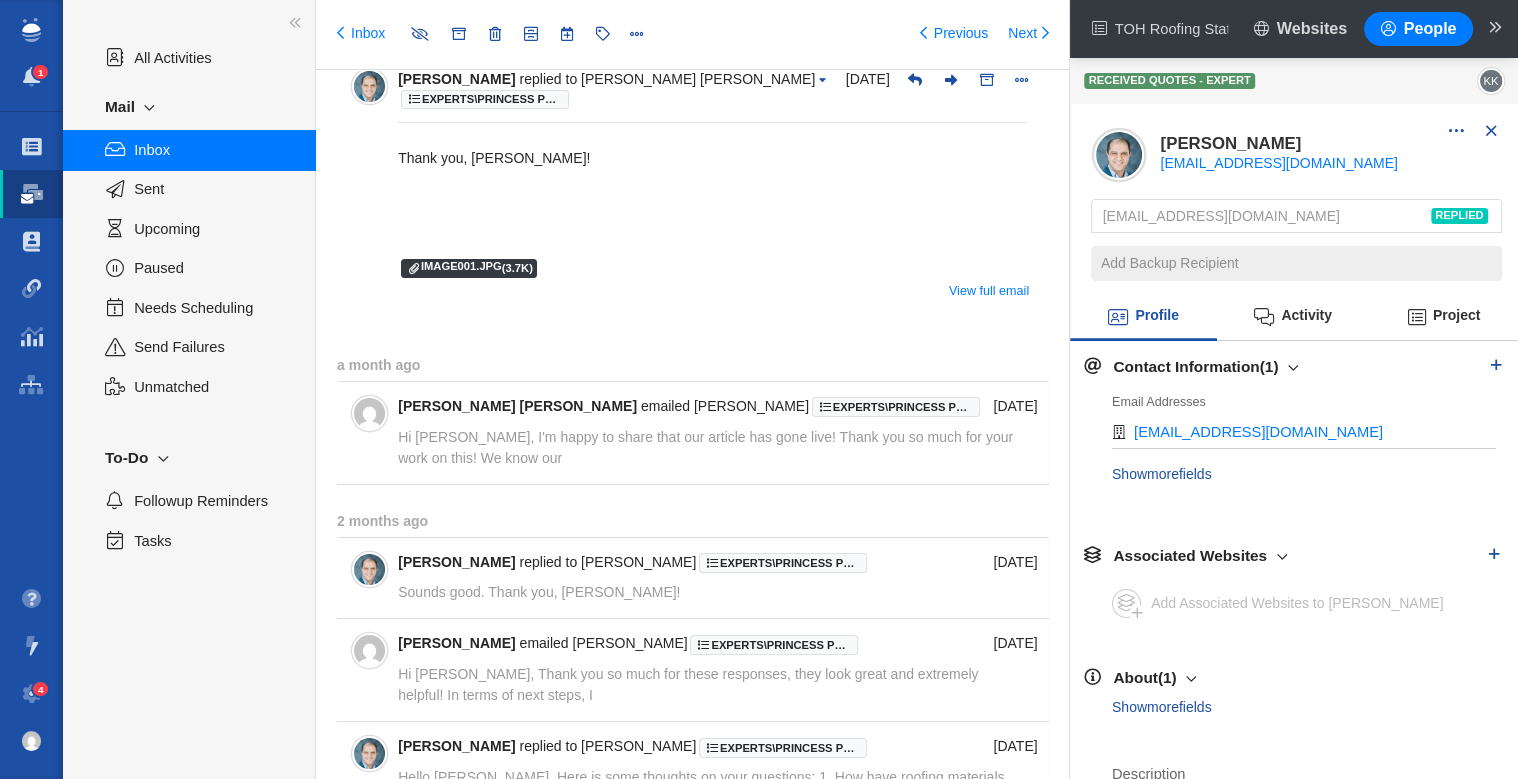 click on "[PERSON_NAME] [PERSON_NAME]   emailed   [PERSON_NAME] Experts\Princess Projects\This Old House\TOH Roofing Statistics - REFRESH Re: Interview Request: Upcoming Article on This Old House Reviews Hi [PERSON_NAME], I'm happy to share that our article has gone live! Thank you so much for your work on this! We know our" at bounding box center [712, 432] 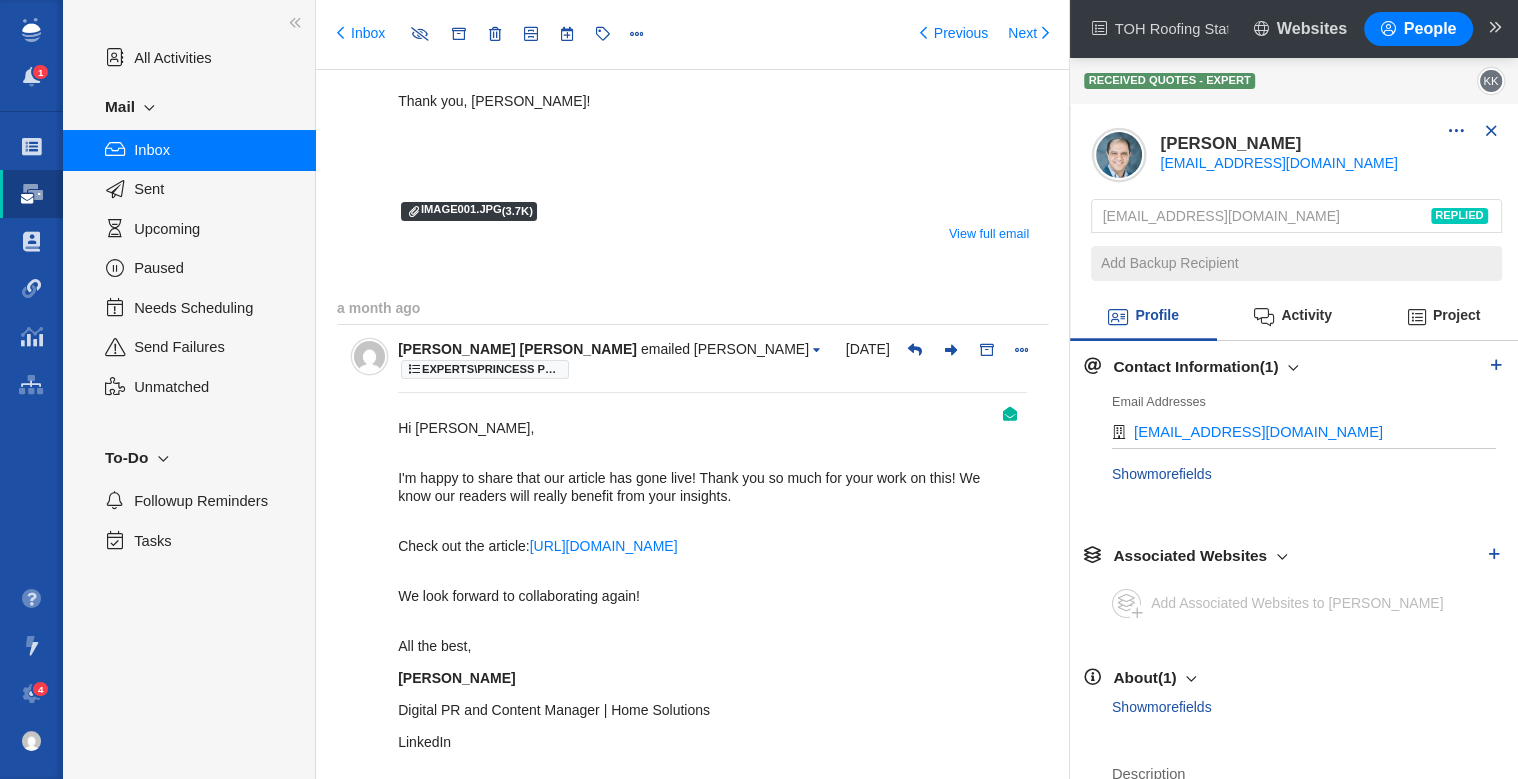 scroll, scrollTop: 168, scrollLeft: 0, axis: vertical 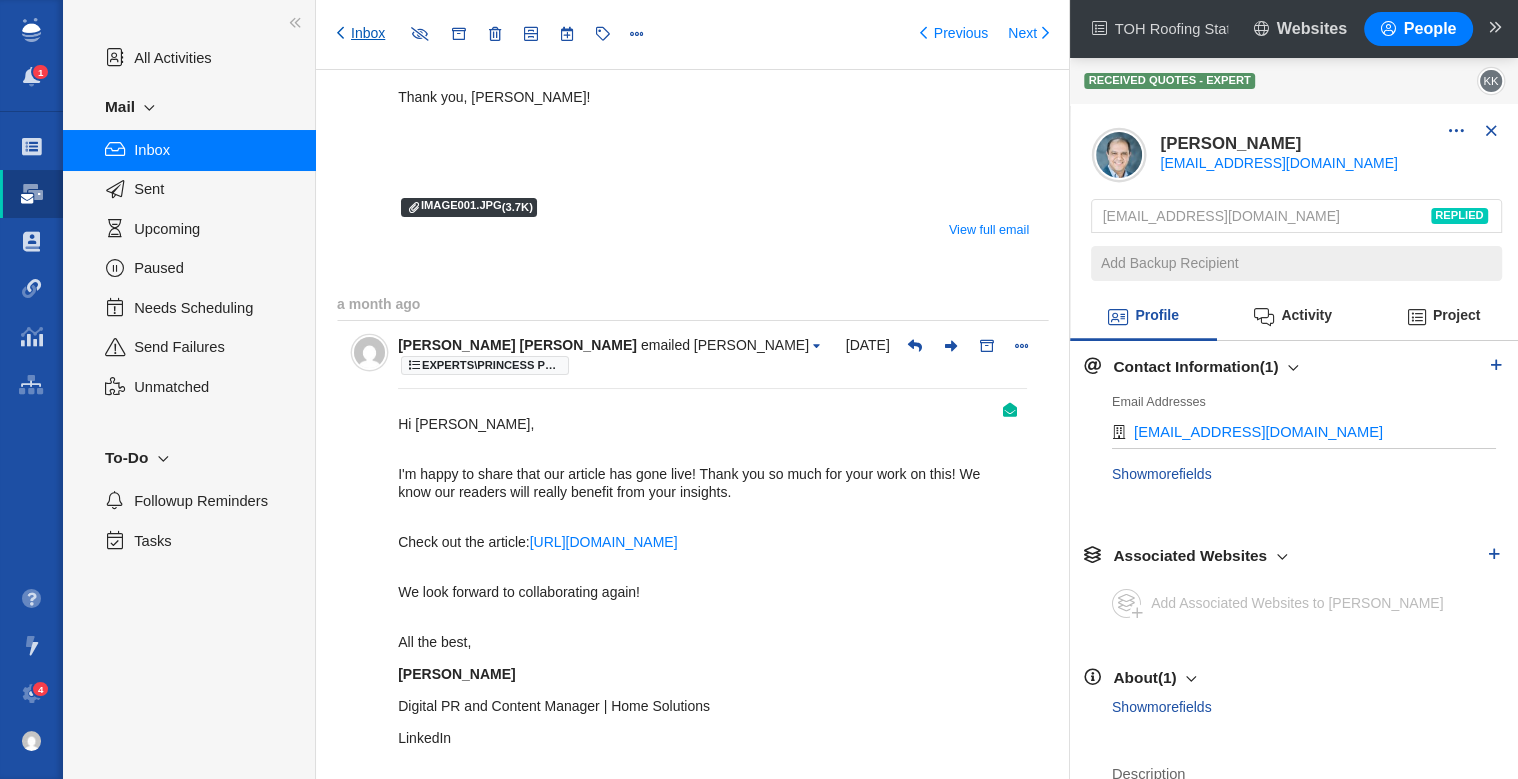 click on "Inbox" at bounding box center [361, 34] 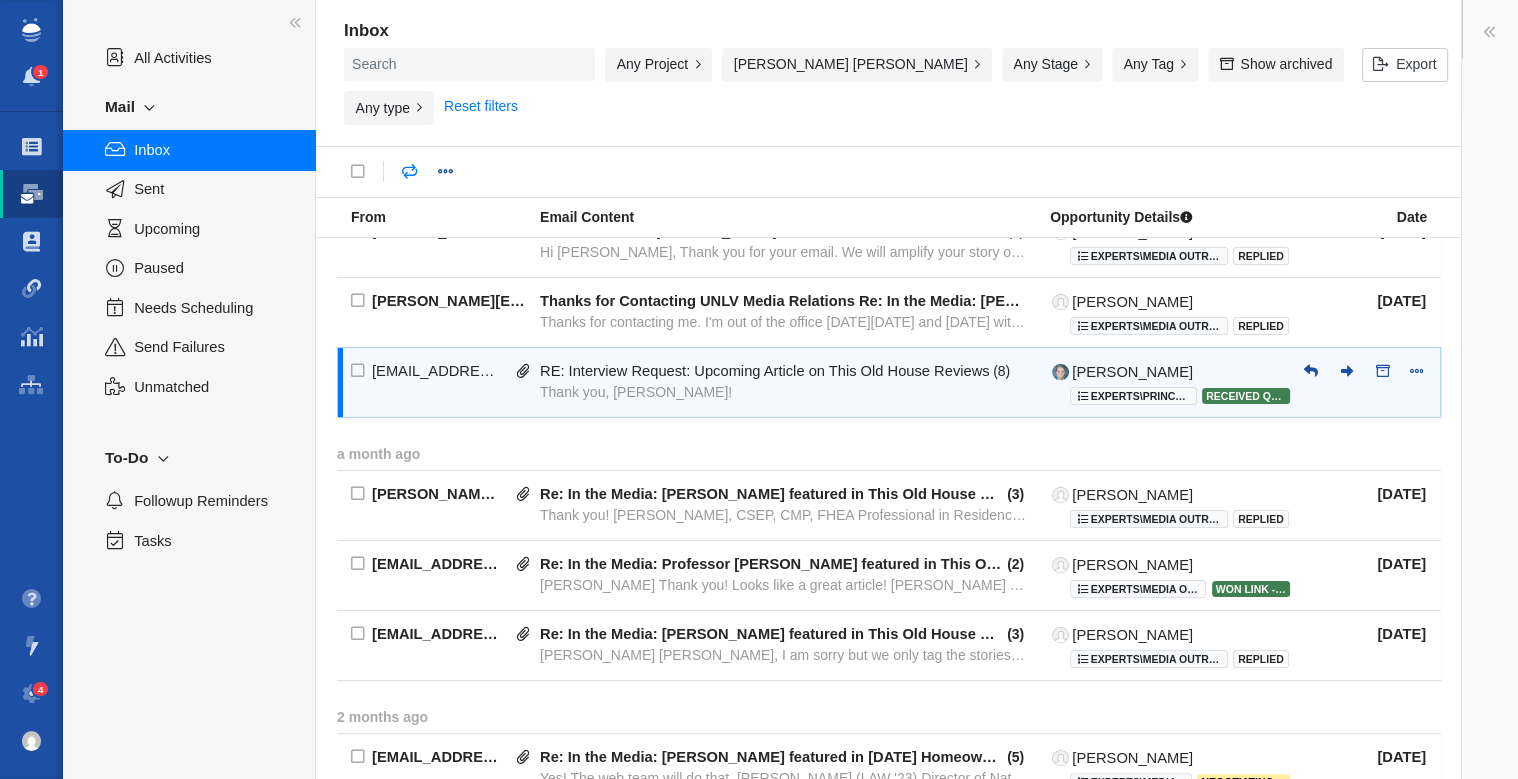 scroll, scrollTop: 404, scrollLeft: 0, axis: vertical 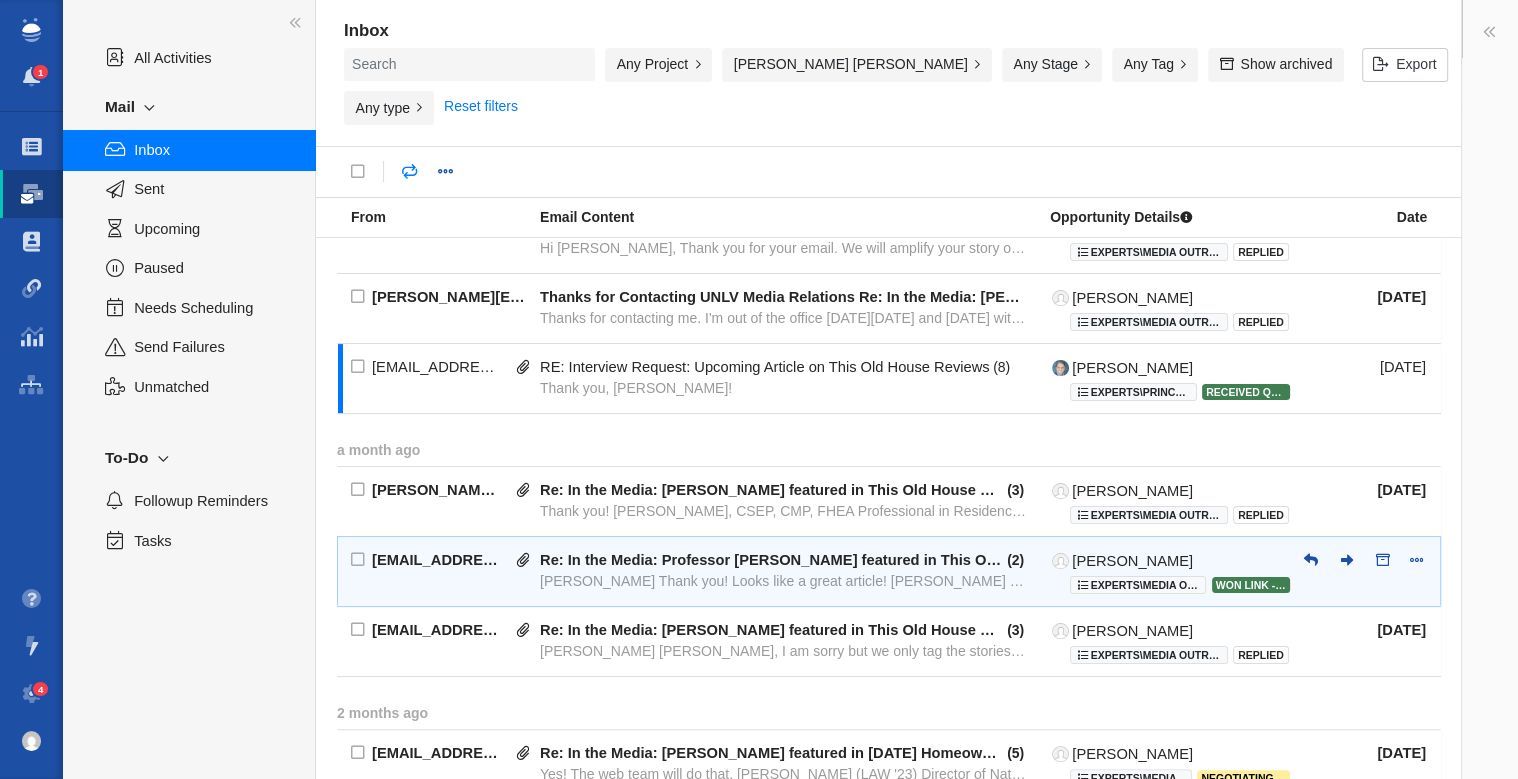 click on "[PERSON_NAME] Thank you! Looks like a great article! [PERSON_NAME] Senior Instructor, [US_STATE][GEOGRAPHIC_DATA] Marketing Depar" at bounding box center [784, 581] 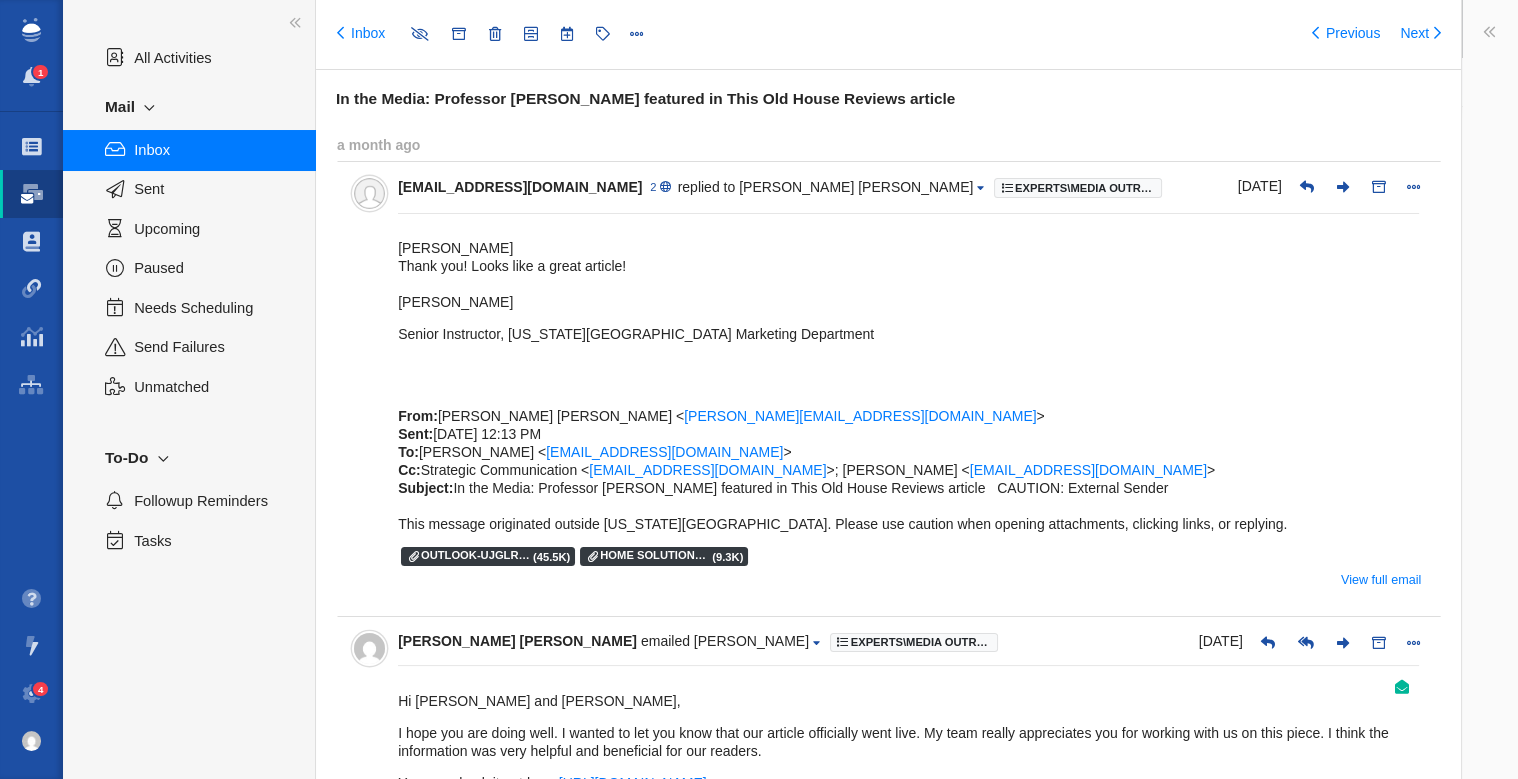 type on "message:1375594487" 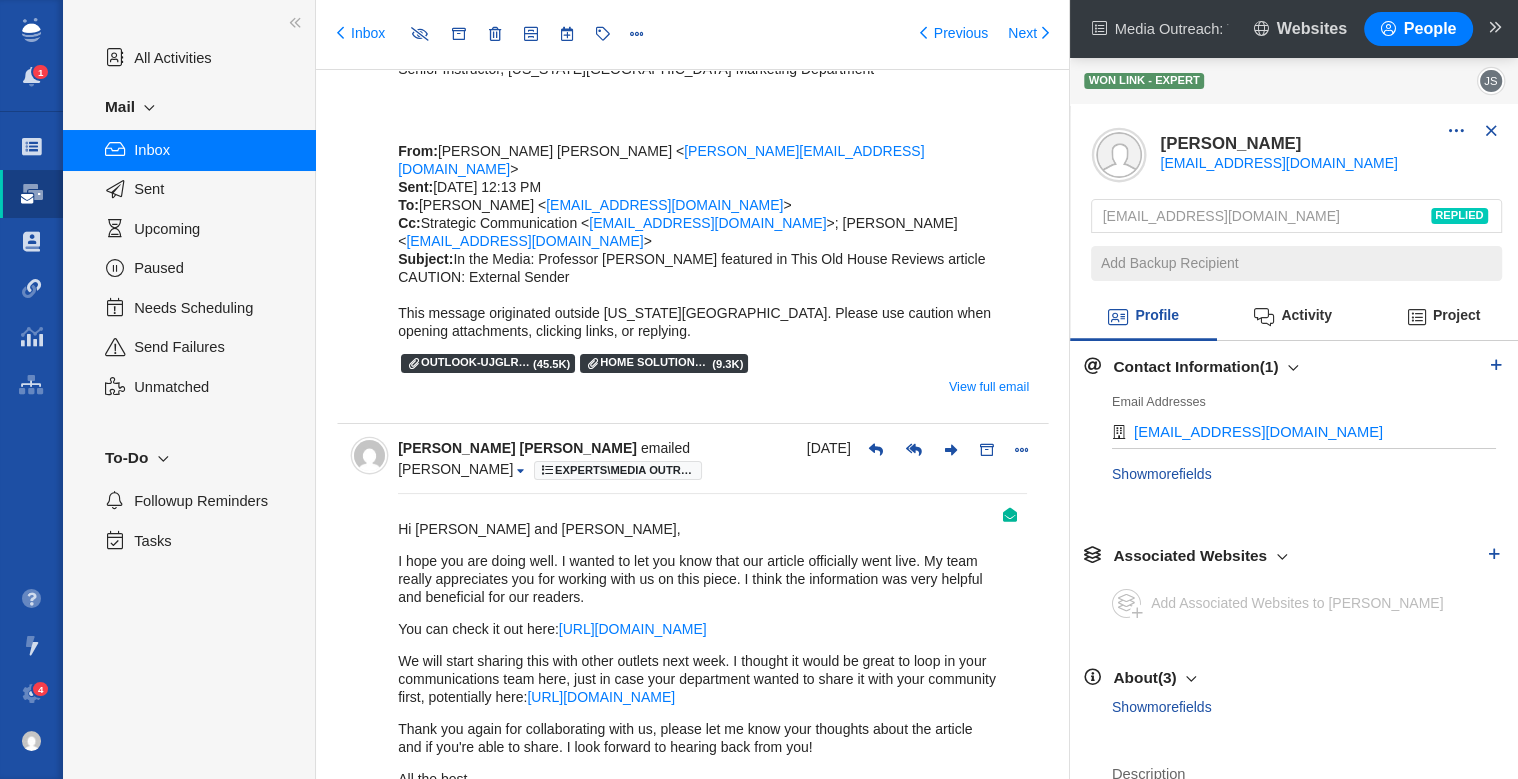 scroll, scrollTop: 387, scrollLeft: 0, axis: vertical 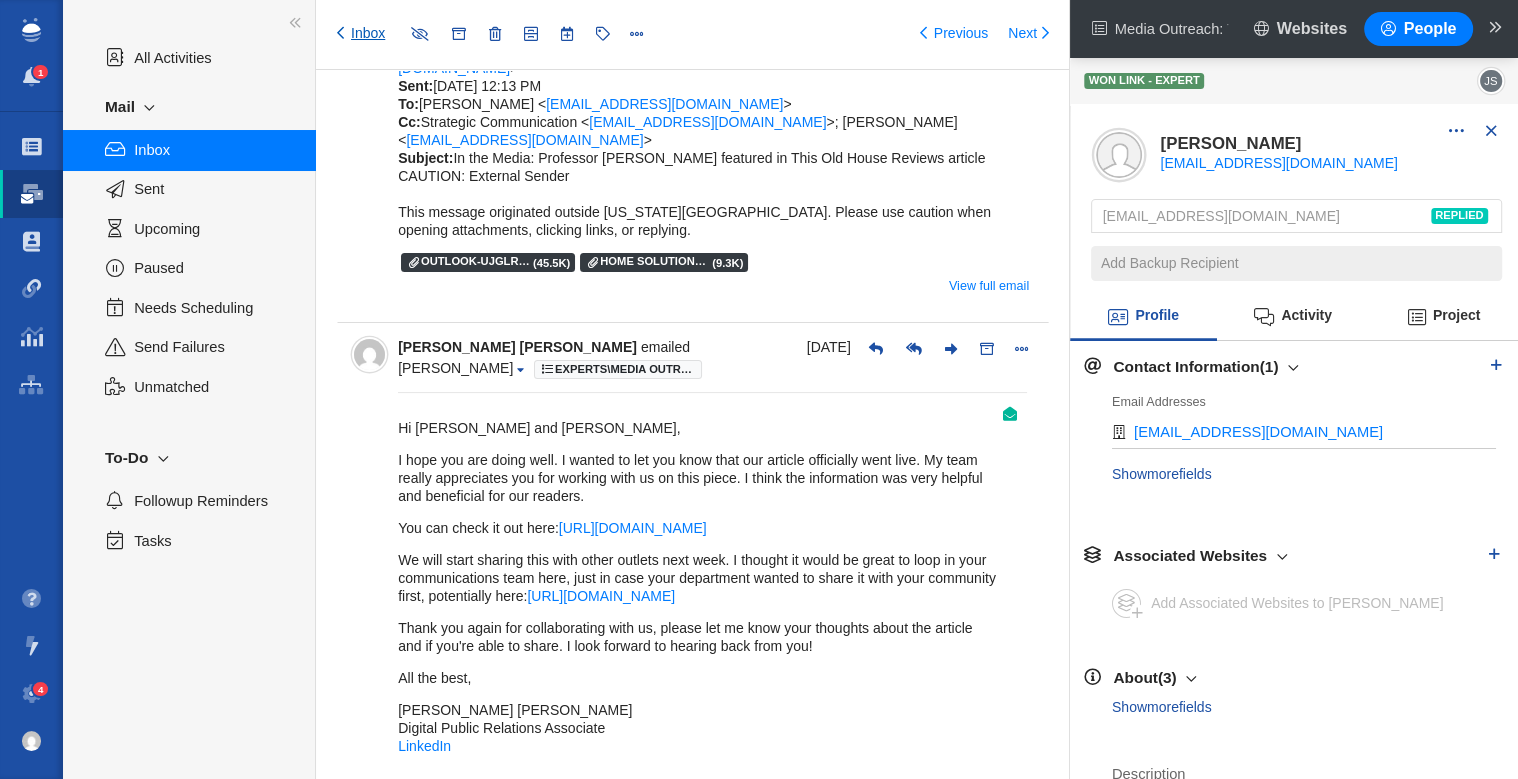 click at bounding box center (340, 34) 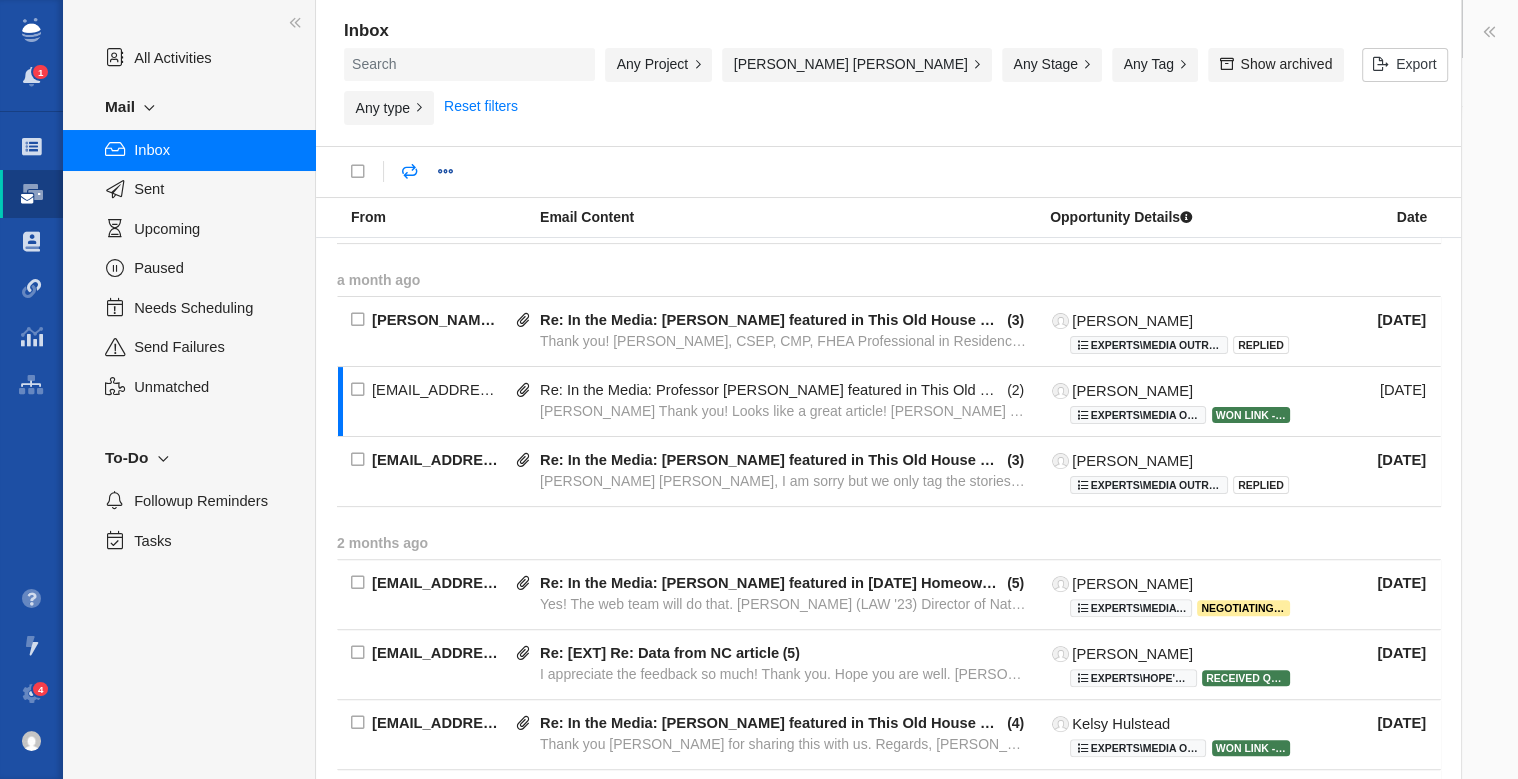 scroll, scrollTop: 622, scrollLeft: 0, axis: vertical 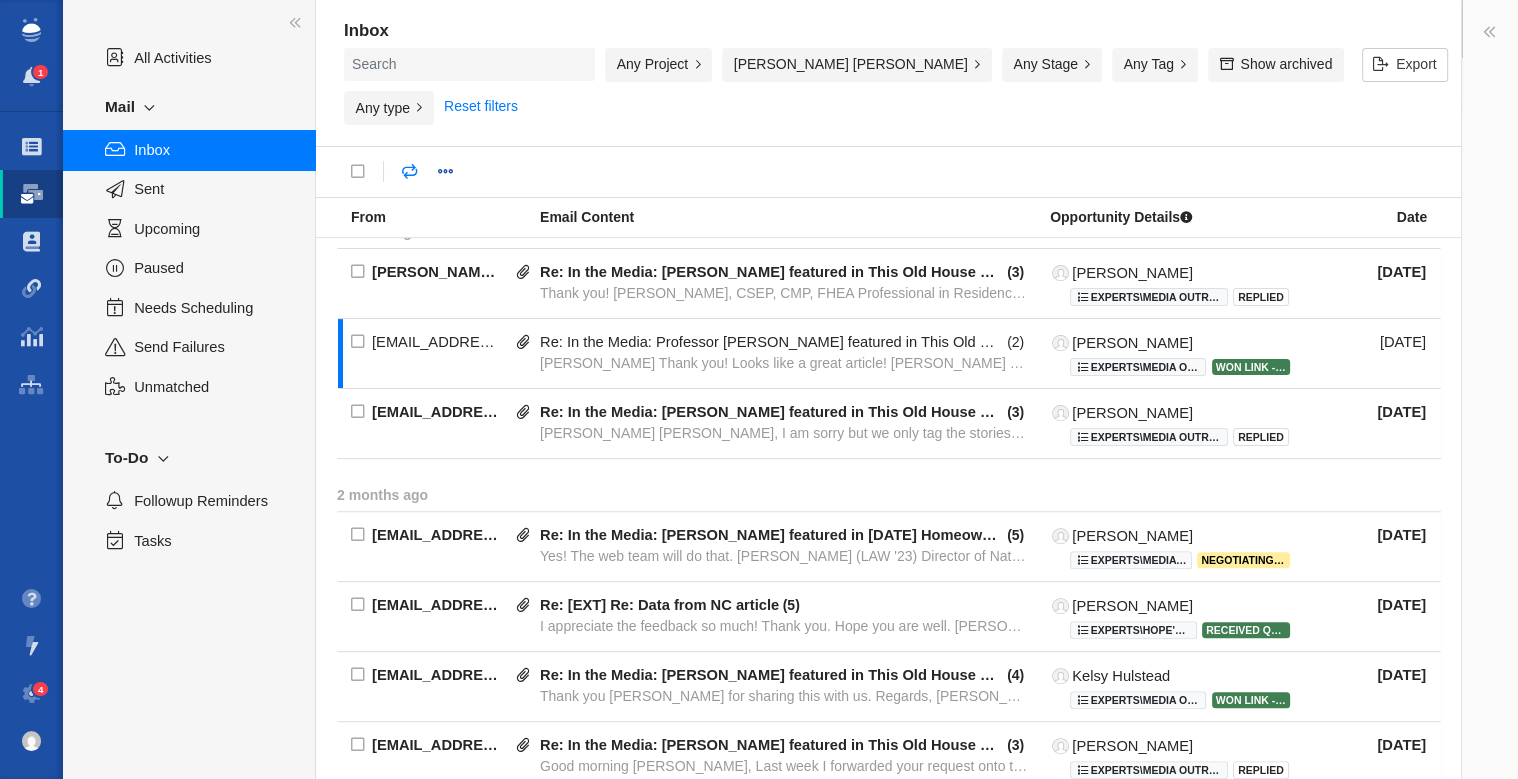 click on "Re: In the Media: [PERSON_NAME] featured in This Old House Reviews article ( 3 ) [PERSON_NAME], I am sorry but we only tag the stories posted on UH News. Thank you -- [PERSON_NAME] Director, Office of C" at bounding box center [784, 424] 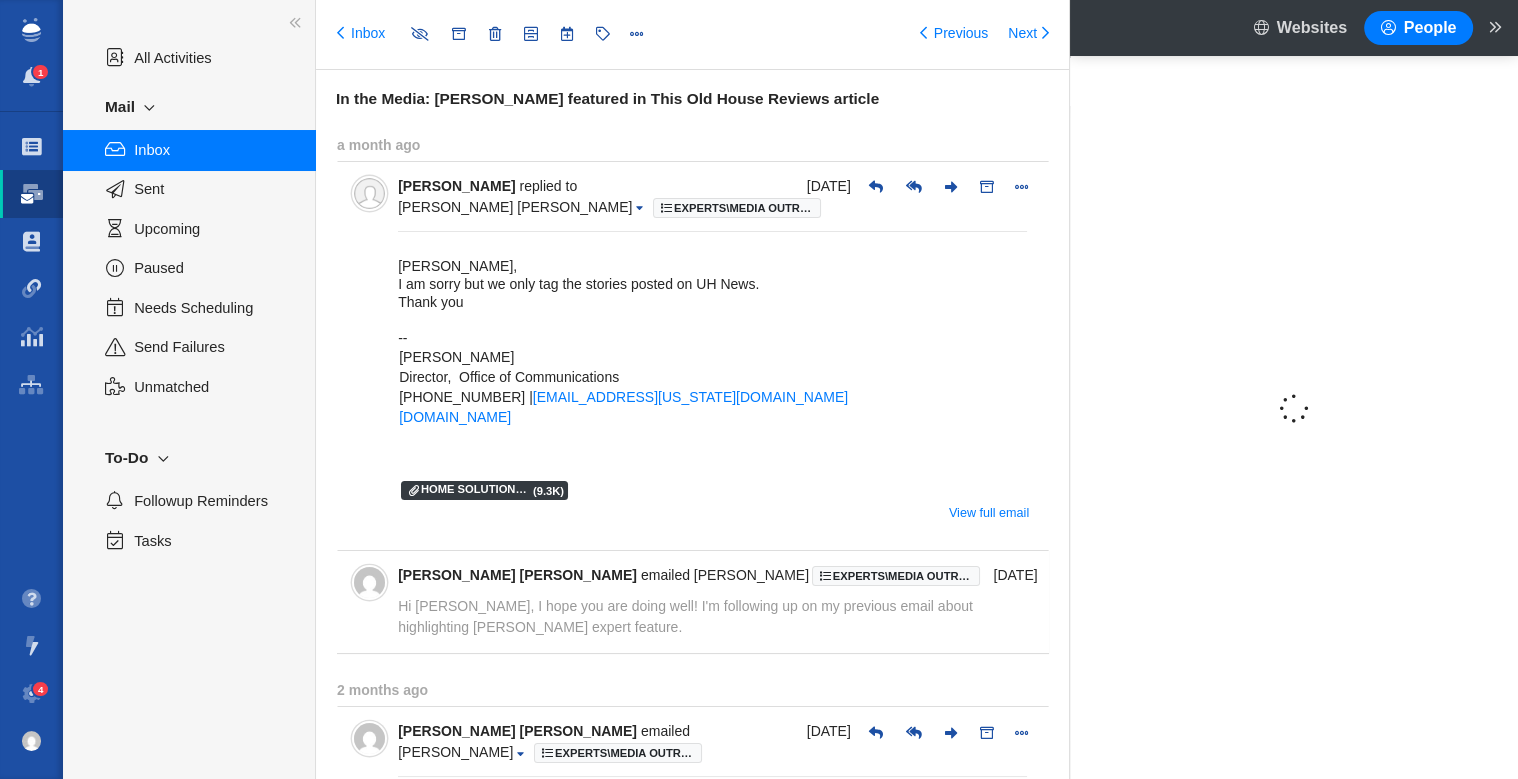 type on "message:1372679956" 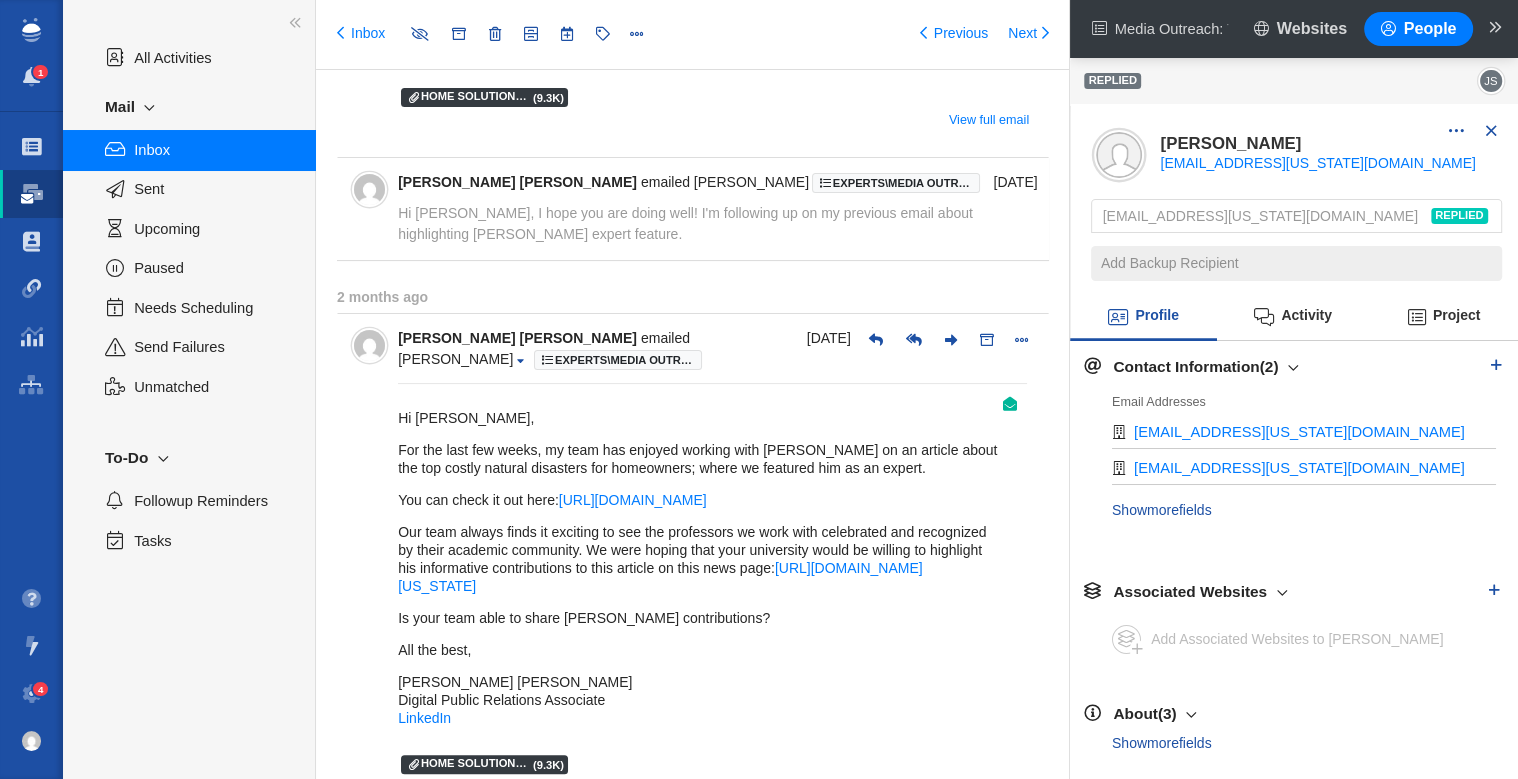 scroll, scrollTop: 440, scrollLeft: 0, axis: vertical 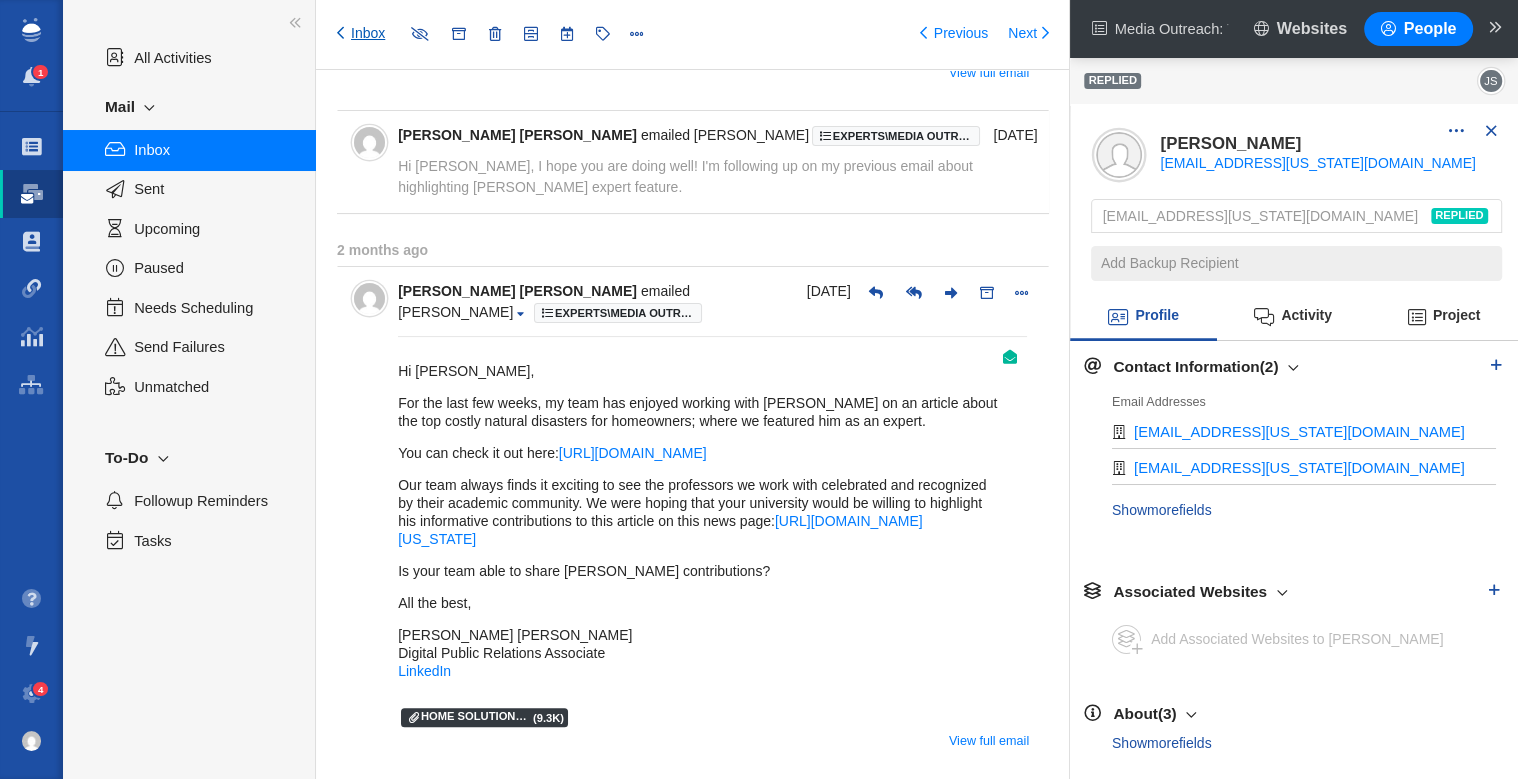 click on "Inbox" at bounding box center [361, 34] 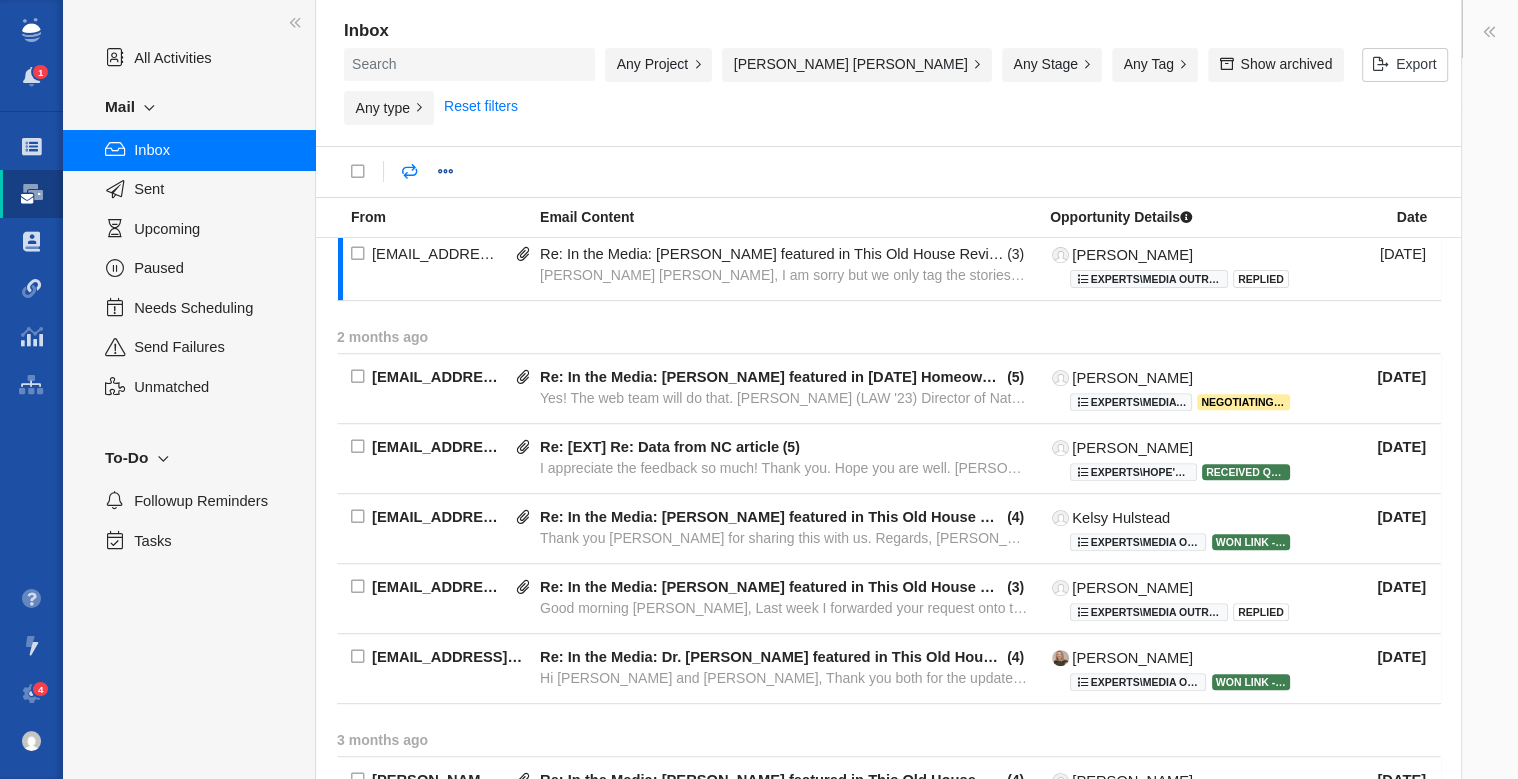 scroll, scrollTop: 835, scrollLeft: 0, axis: vertical 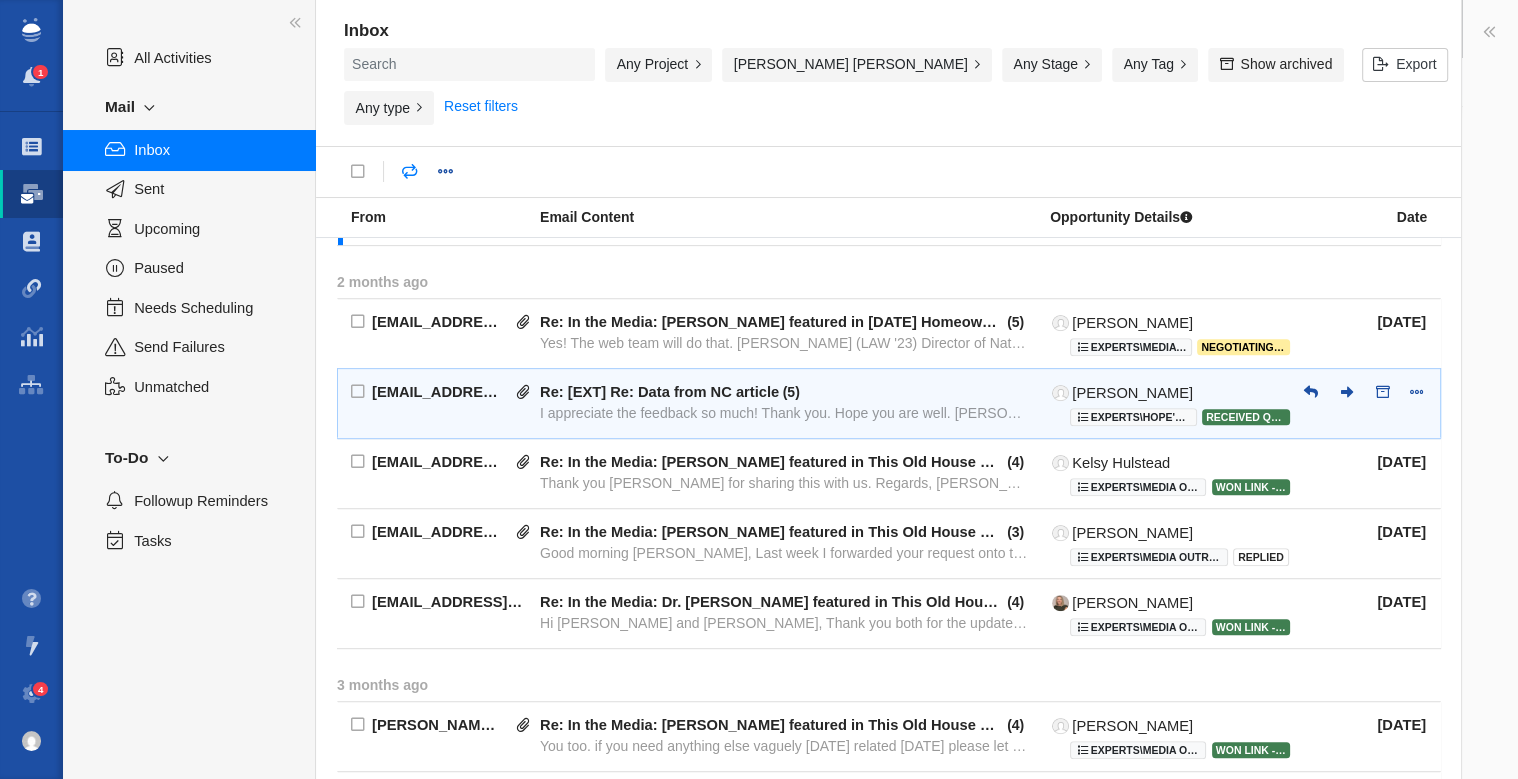 click on "I appreciate the feedback so much! Thank you. Hope you are well. [PERSON_NAME] Elite Economic Advisors, Founder Assistan" at bounding box center (784, 413) 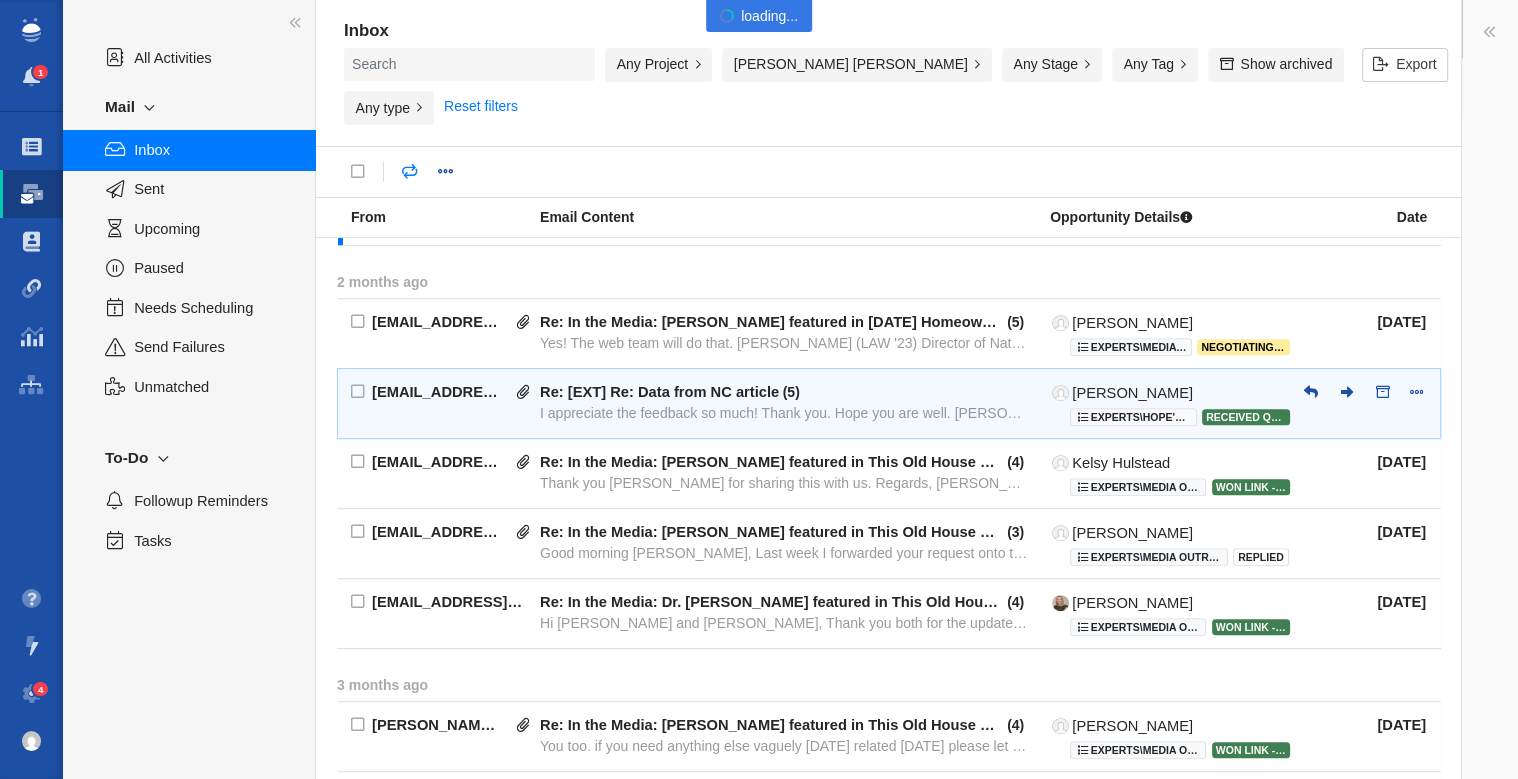 type on "message:1355384039" 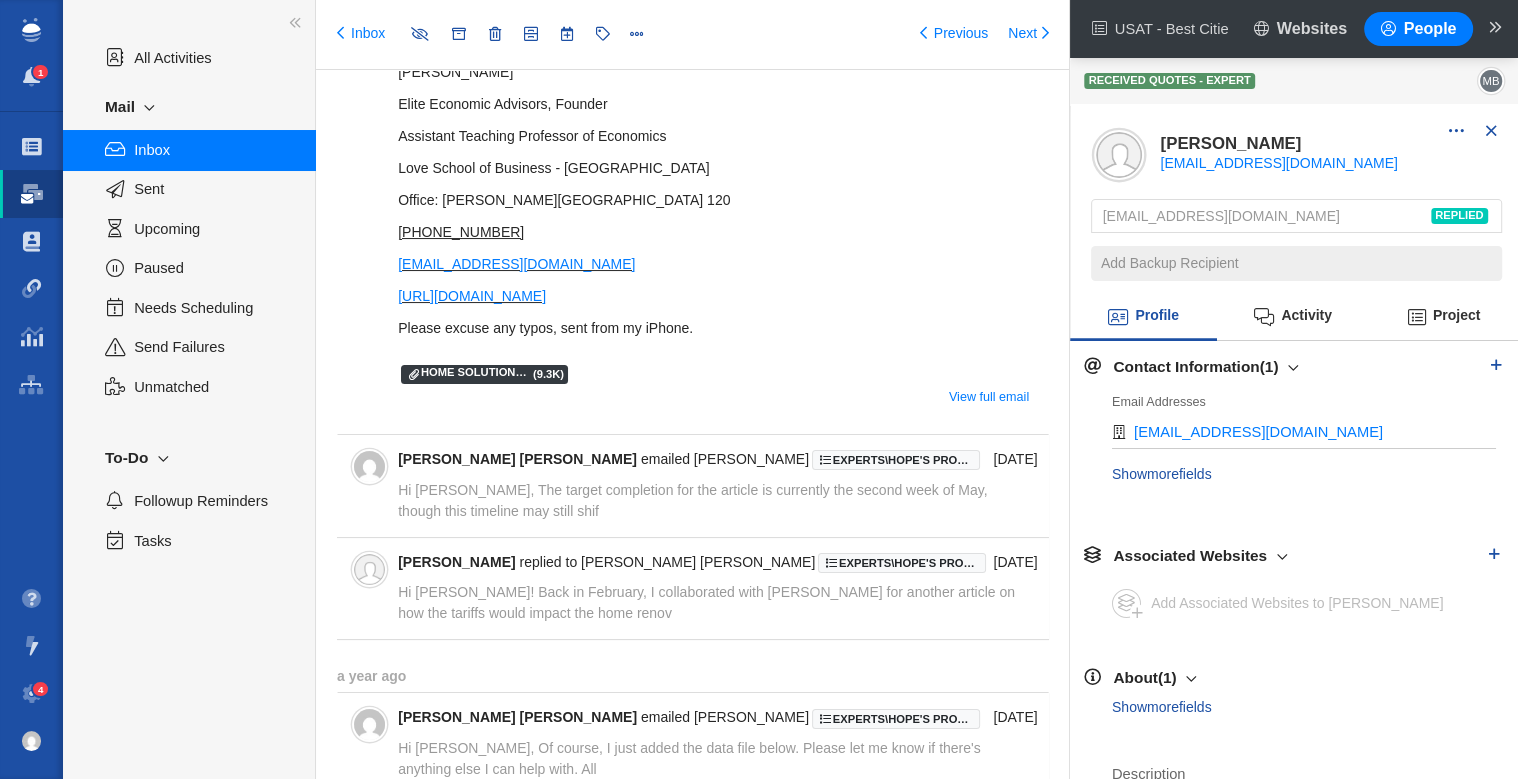 scroll, scrollTop: 286, scrollLeft: 0, axis: vertical 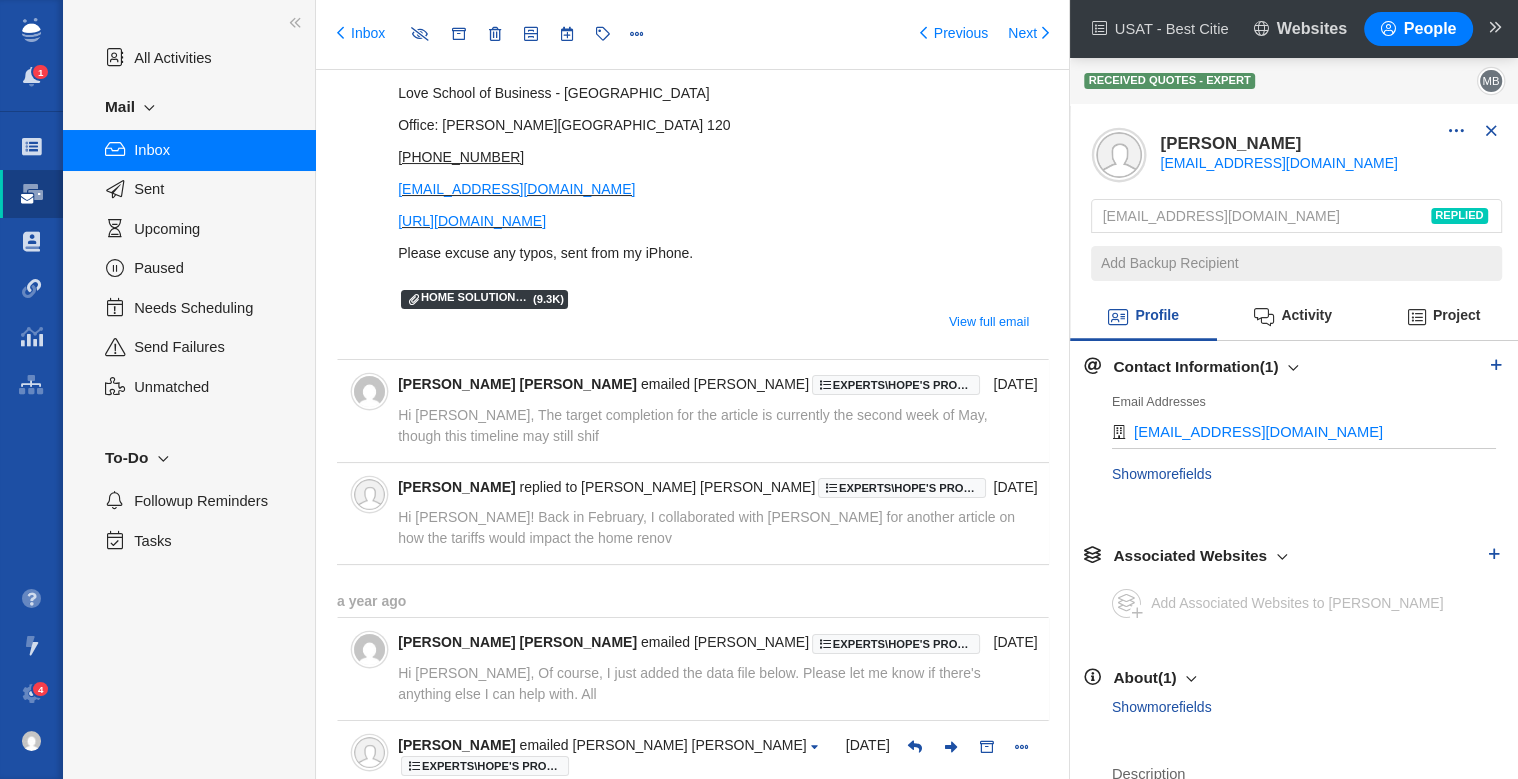 click on "[PERSON_NAME] [PERSON_NAME]   emailed   [PERSON_NAME] Experts\Hope's Projects\USAT - Best Cities in [GEOGRAPHIC_DATA] Re: [EXT] Re: Data from [GEOGRAPHIC_DATA] article Hi [PERSON_NAME], The target completion for the article is currently the second week of May, though this timeline may still shif" at bounding box center (712, 410) 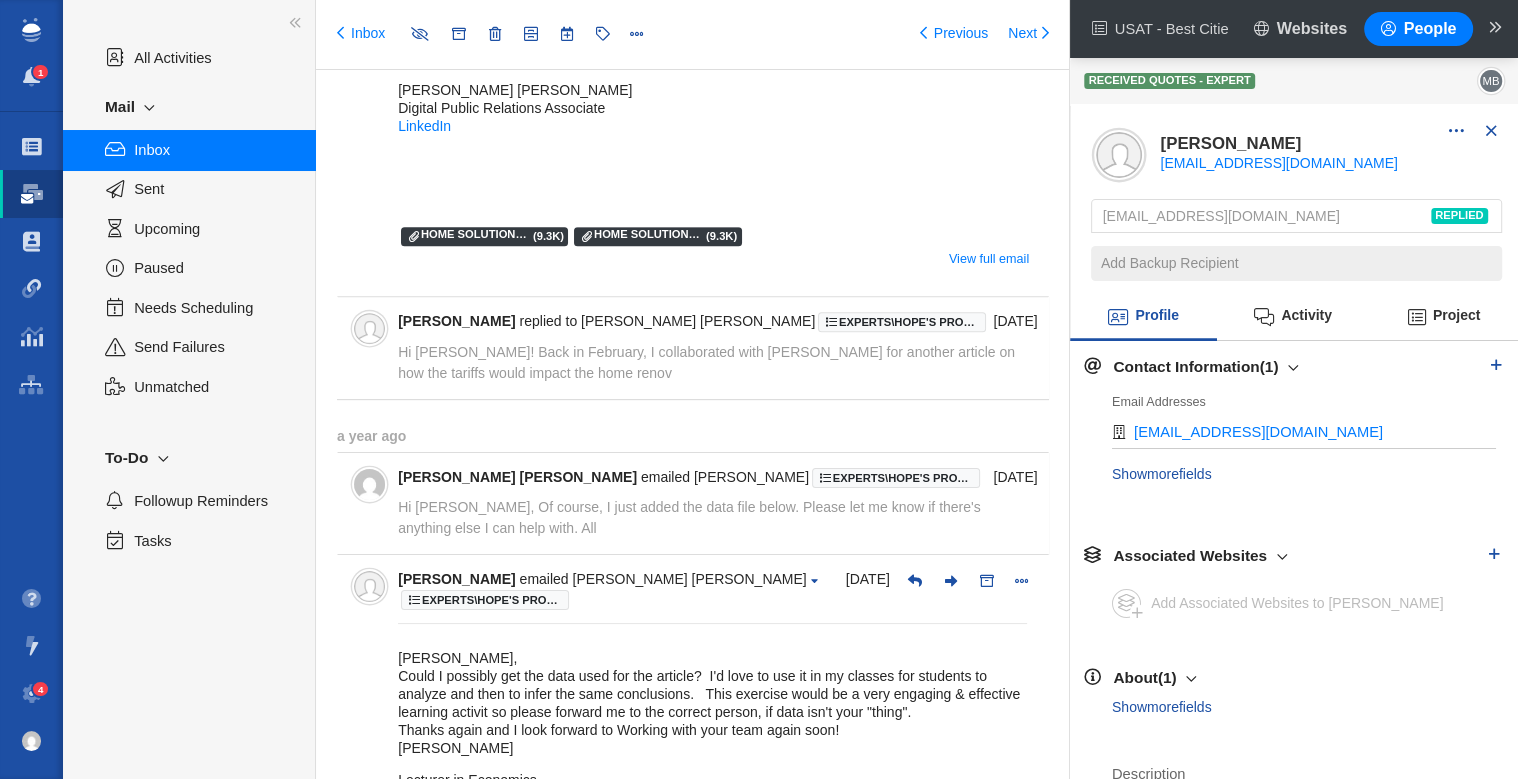 scroll, scrollTop: 878, scrollLeft: 0, axis: vertical 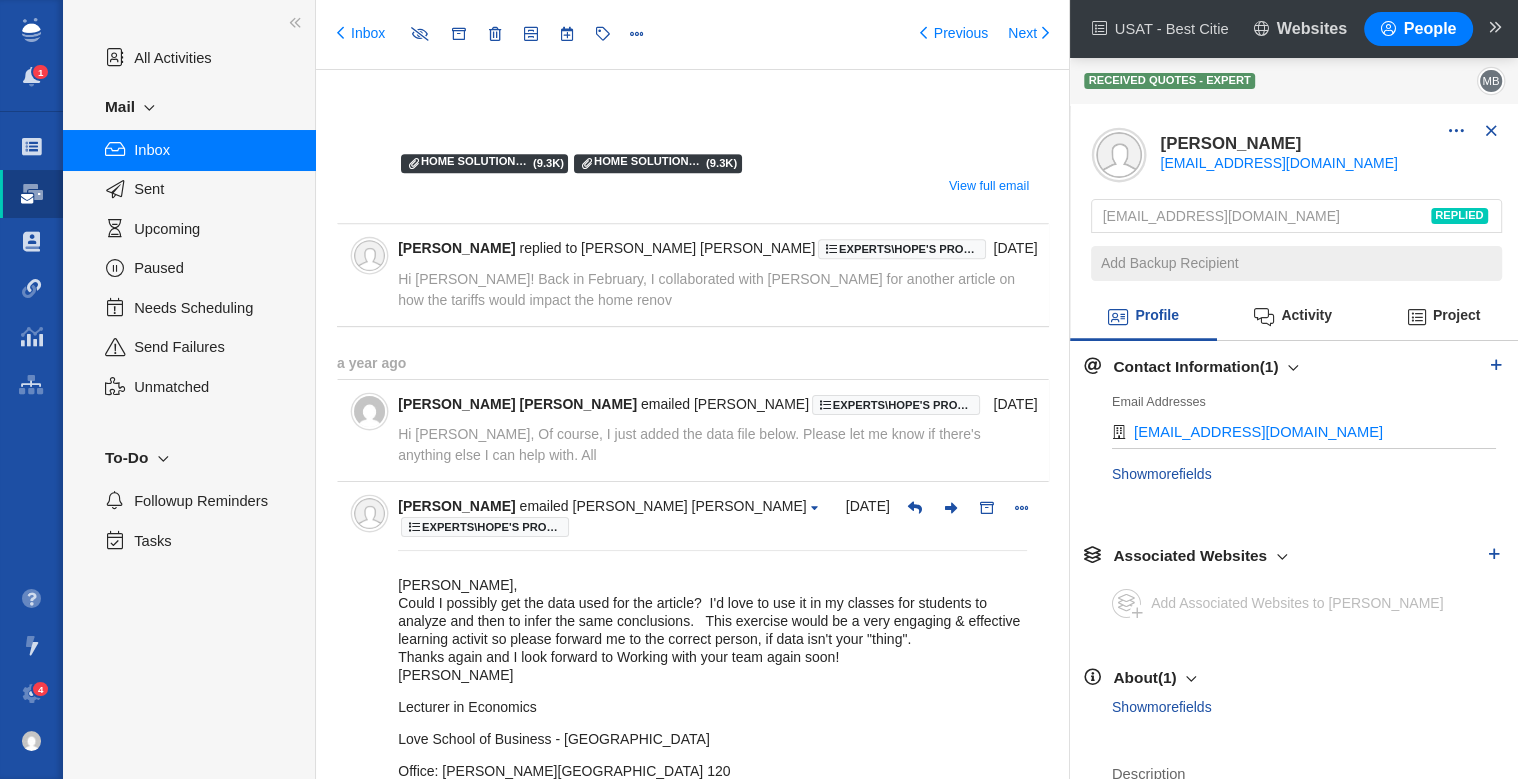 click on "[PERSON_NAME]   replied to   [PERSON_NAME] [PERSON_NAME] Experts\Hope's Projects\USAT - Best Cities in [GEOGRAPHIC_DATA] Re: [EXT] Re: Data from [GEOGRAPHIC_DATA] article Hi [PERSON_NAME]! Back in February, I collaborated with [PERSON_NAME] for another article on how the tariffs would impact the home renov" at bounding box center [712, 274] 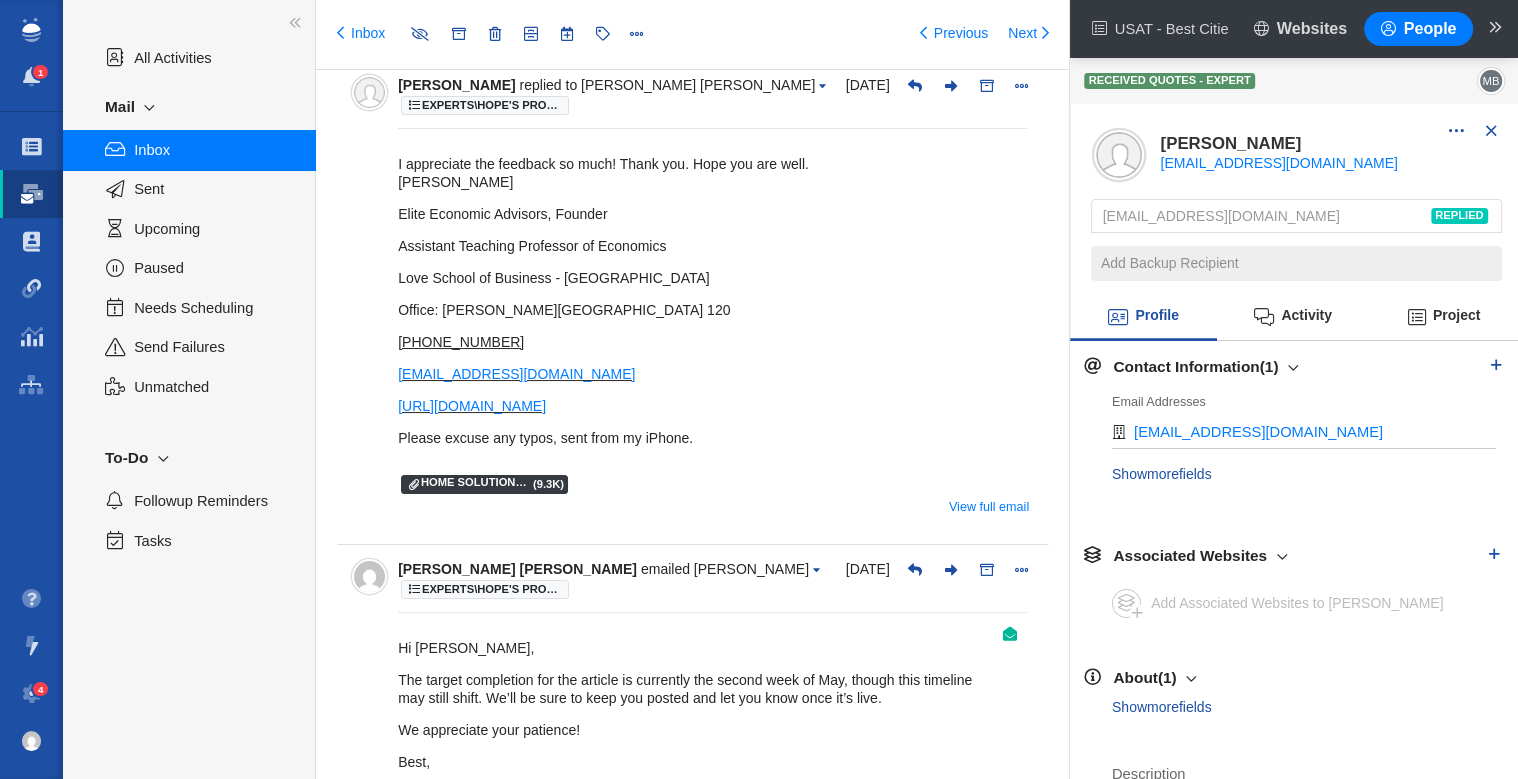 scroll, scrollTop: 0, scrollLeft: 0, axis: both 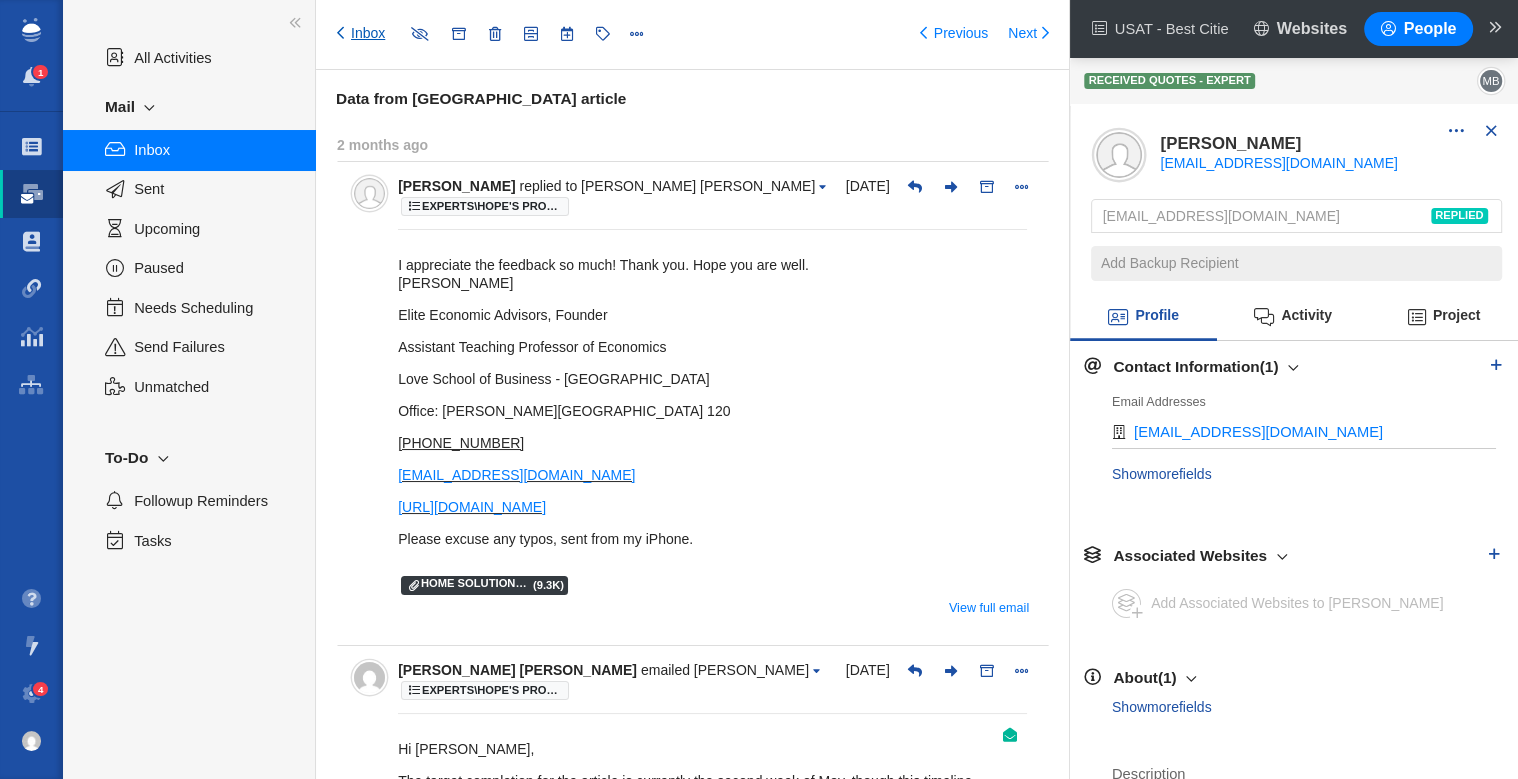 click on "Inbox" at bounding box center (361, 34) 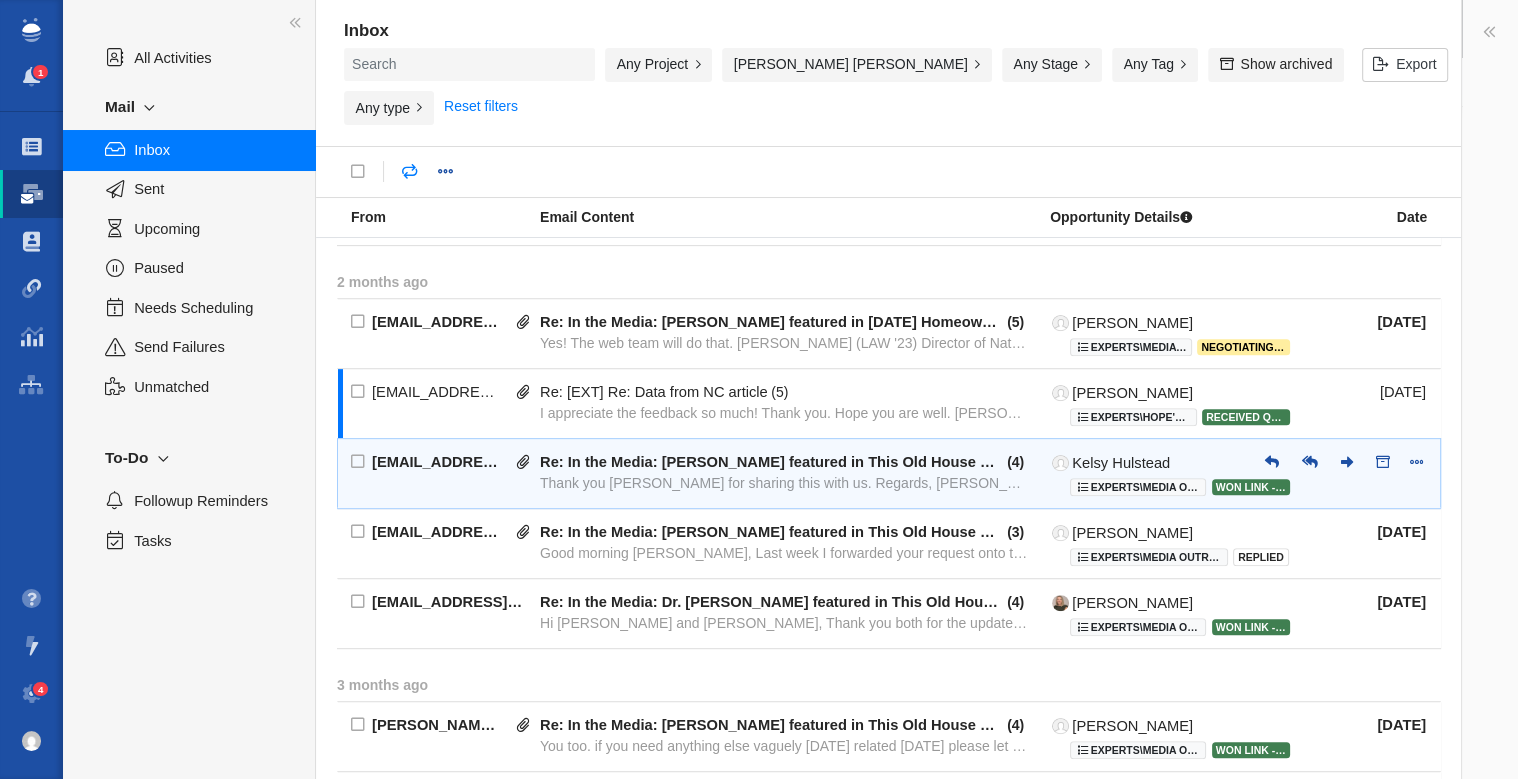 click on "Re: In the Media: [PERSON_NAME] featured in This Old House Reviews article" at bounding box center [772, 462] 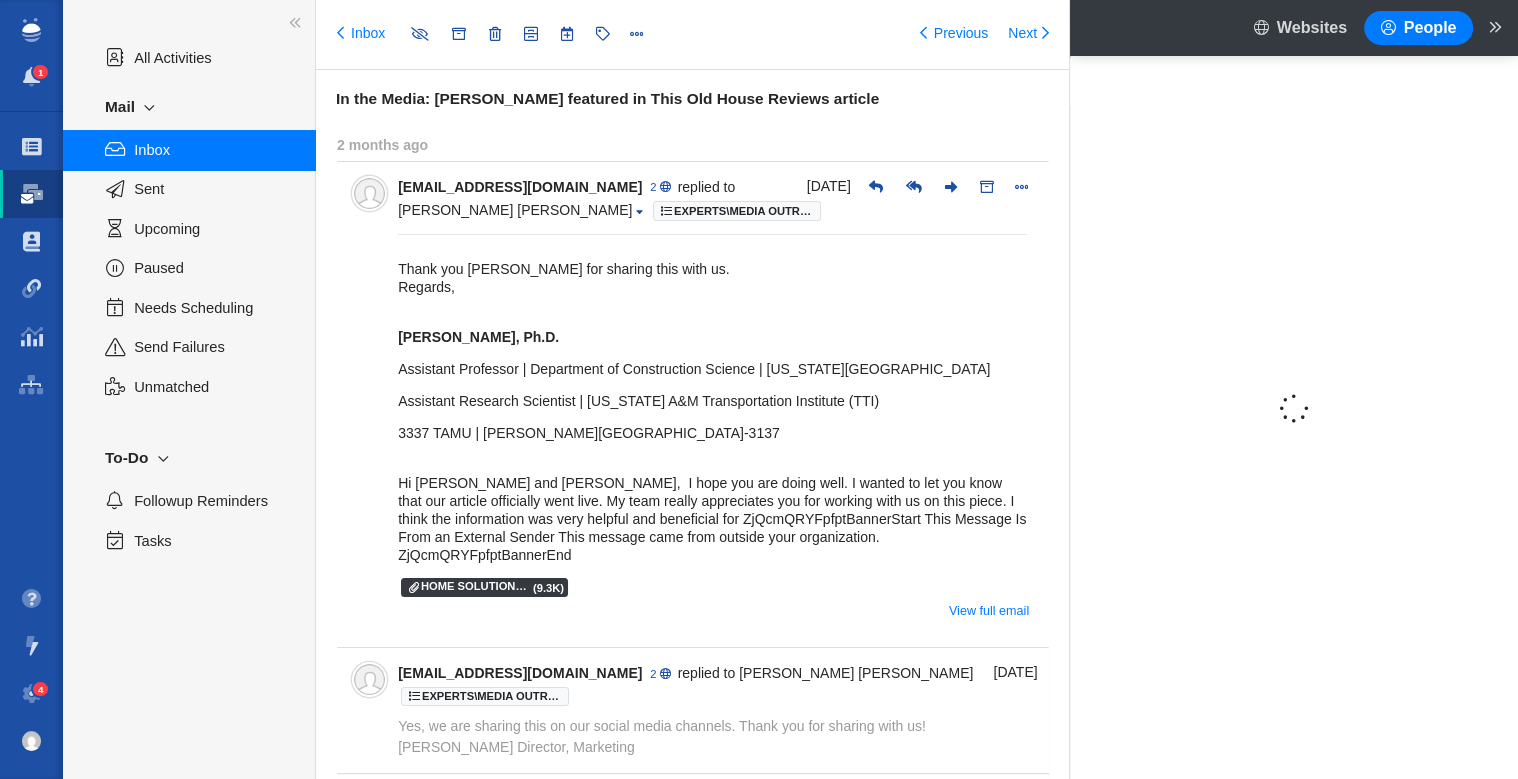 type on "message:1355100869" 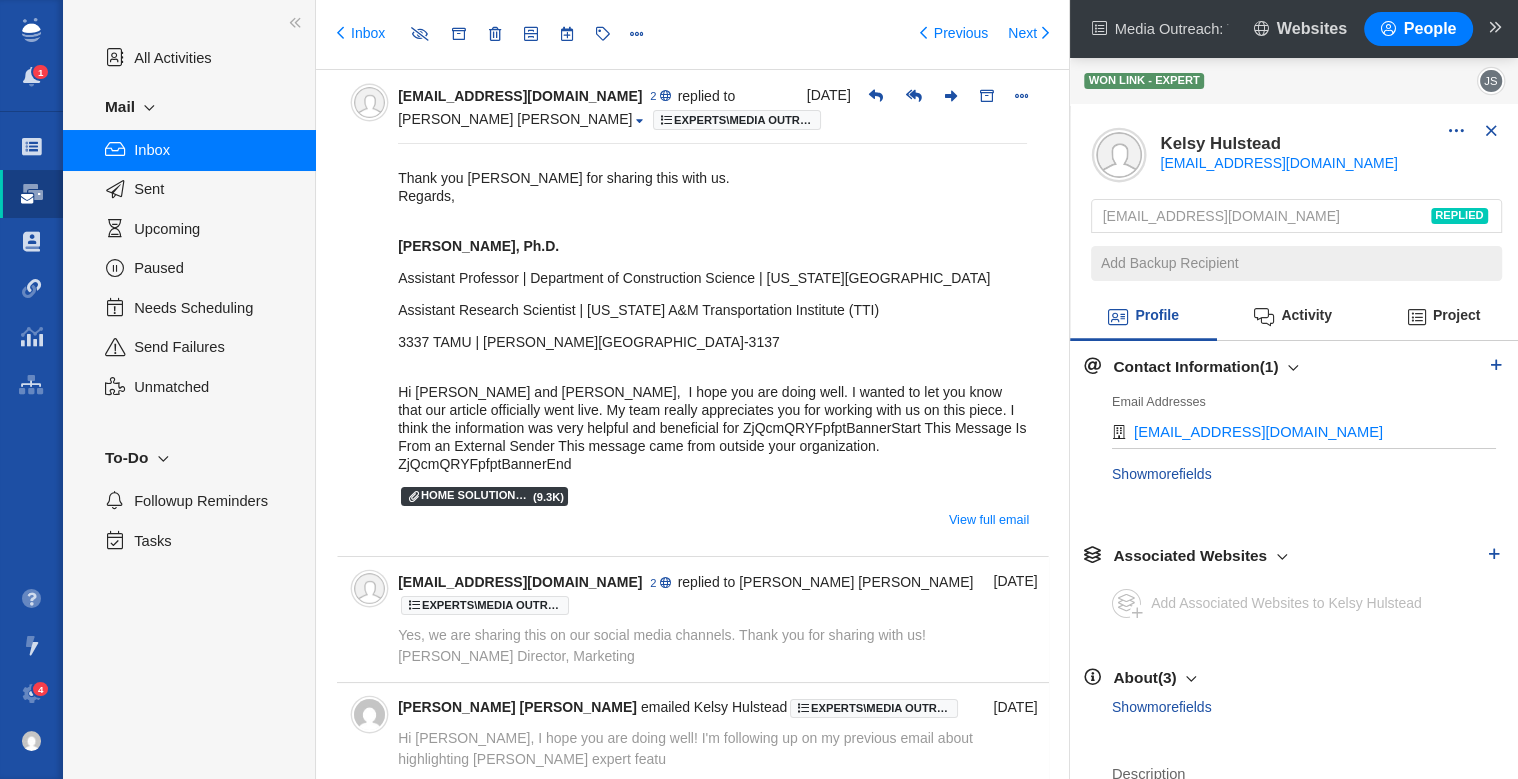 scroll, scrollTop: 94, scrollLeft: 0, axis: vertical 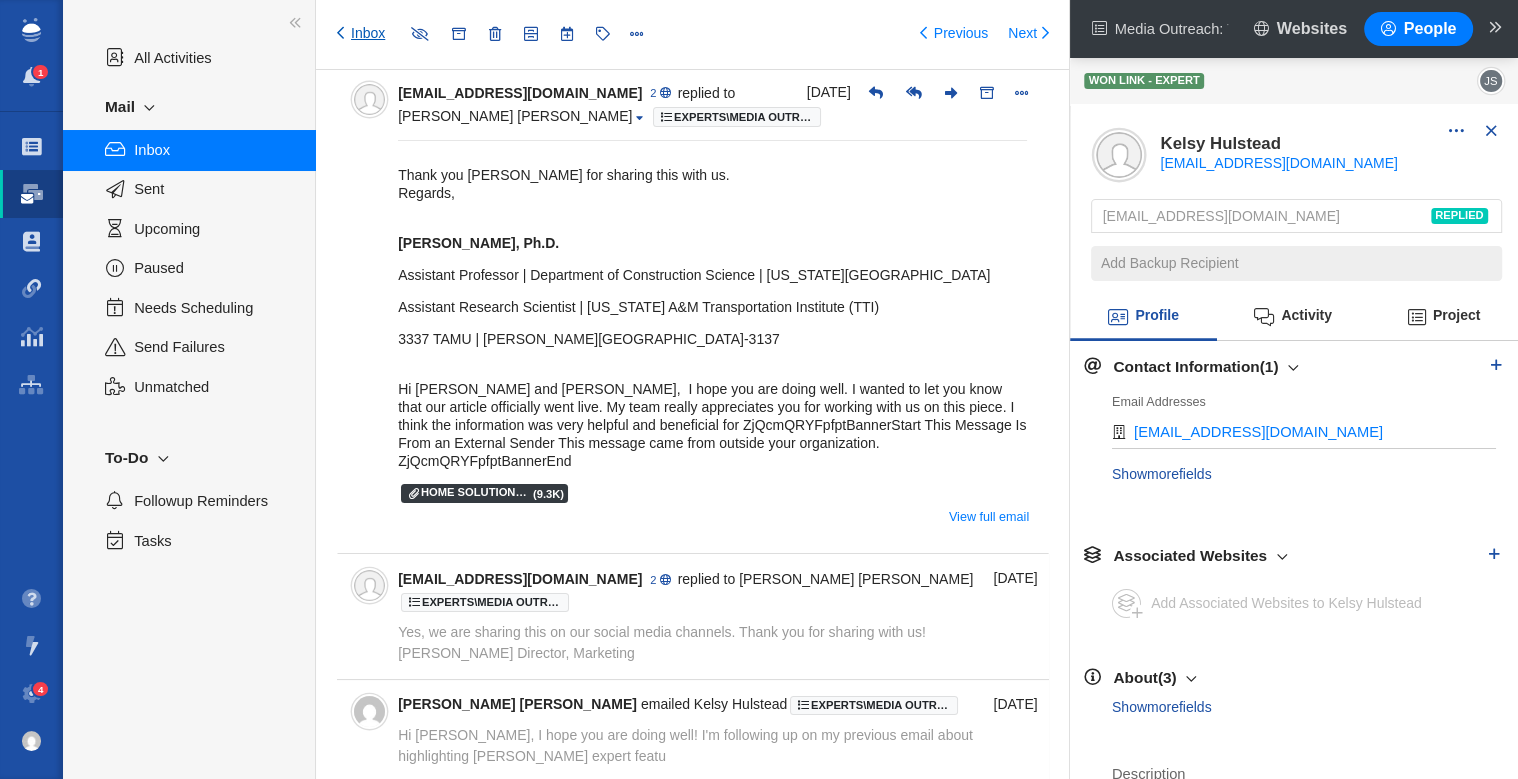 click on "Inbox" at bounding box center [361, 34] 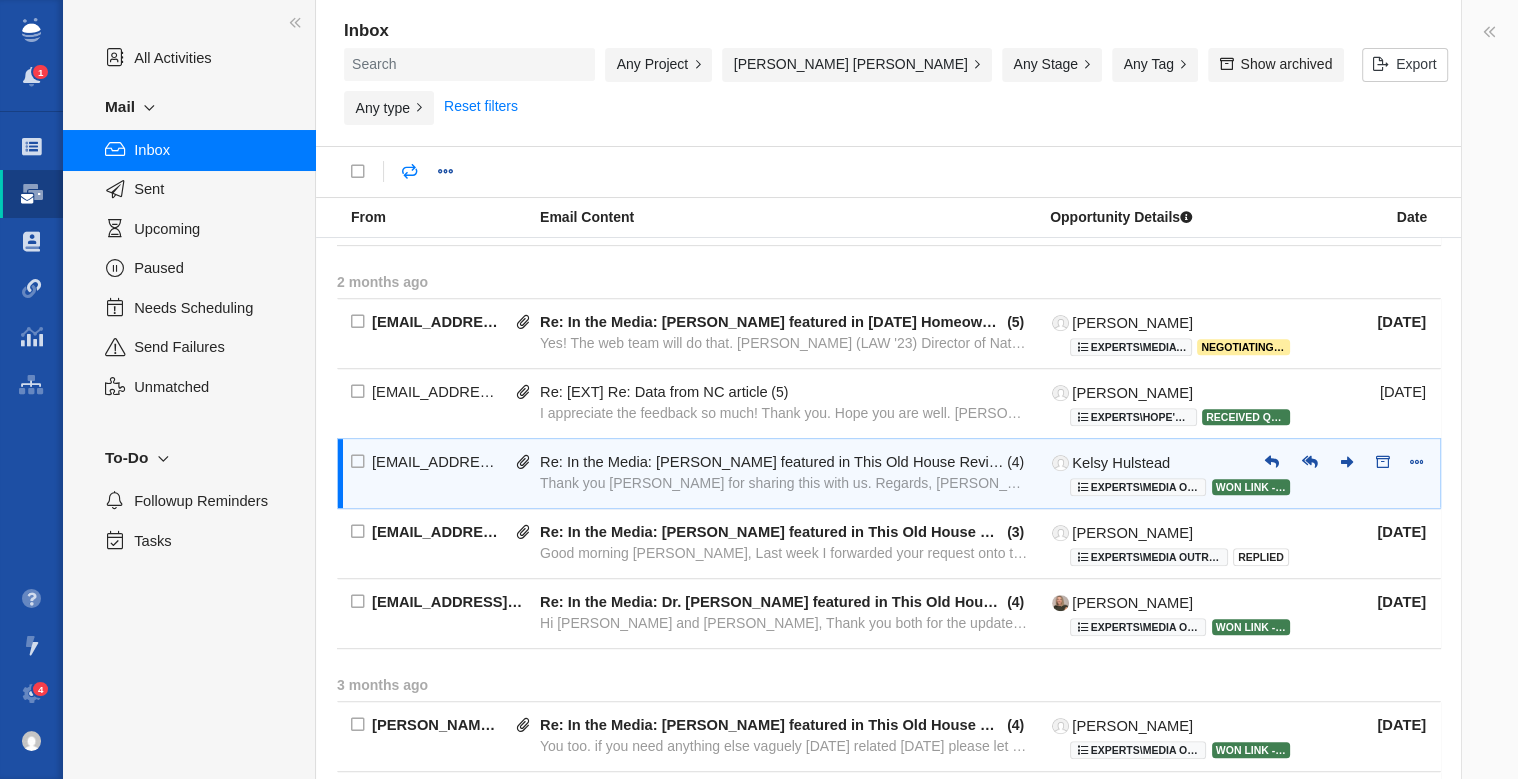 type 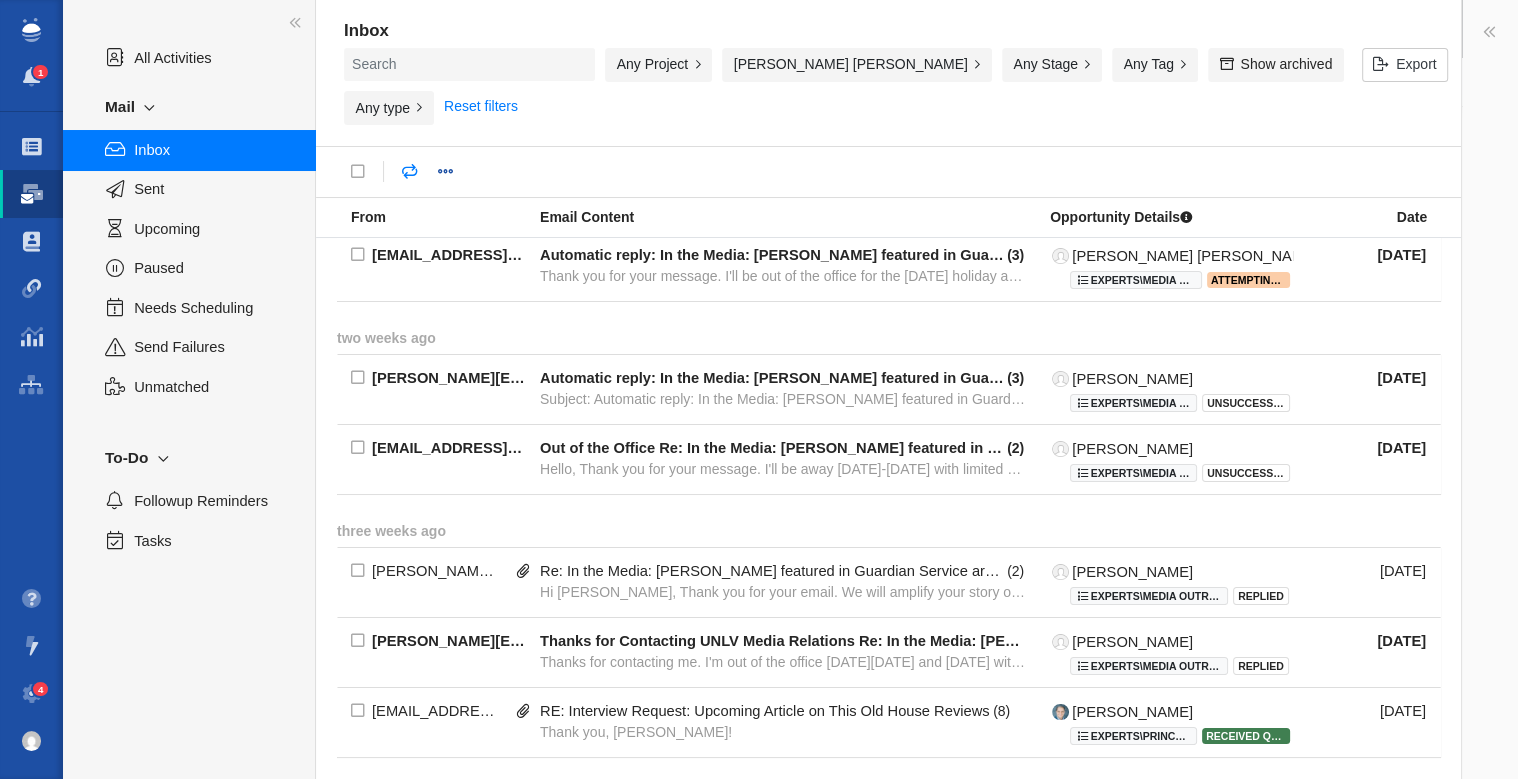 scroll, scrollTop: 0, scrollLeft: 0, axis: both 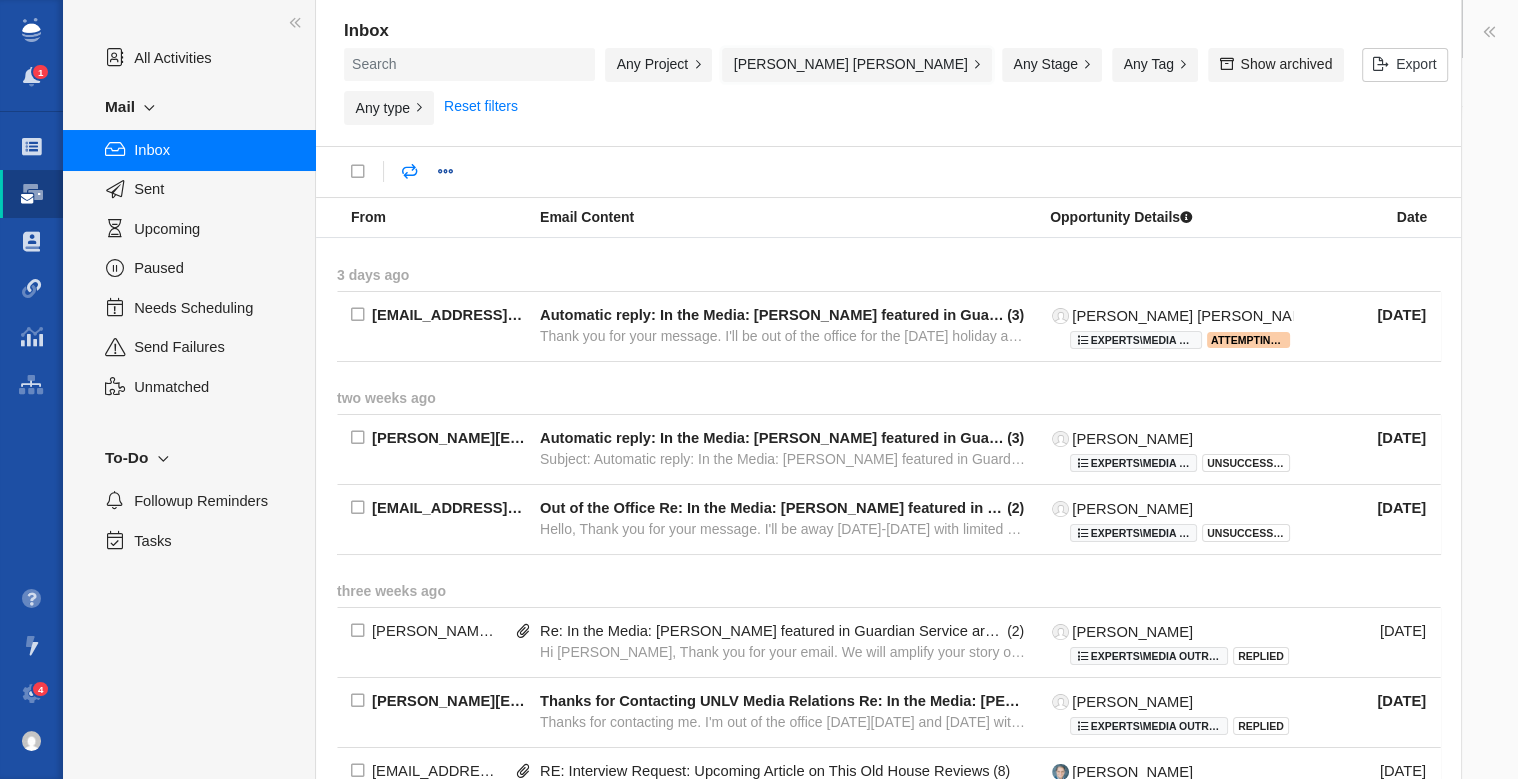 click on "[PERSON_NAME] [PERSON_NAME]" at bounding box center (857, 65) 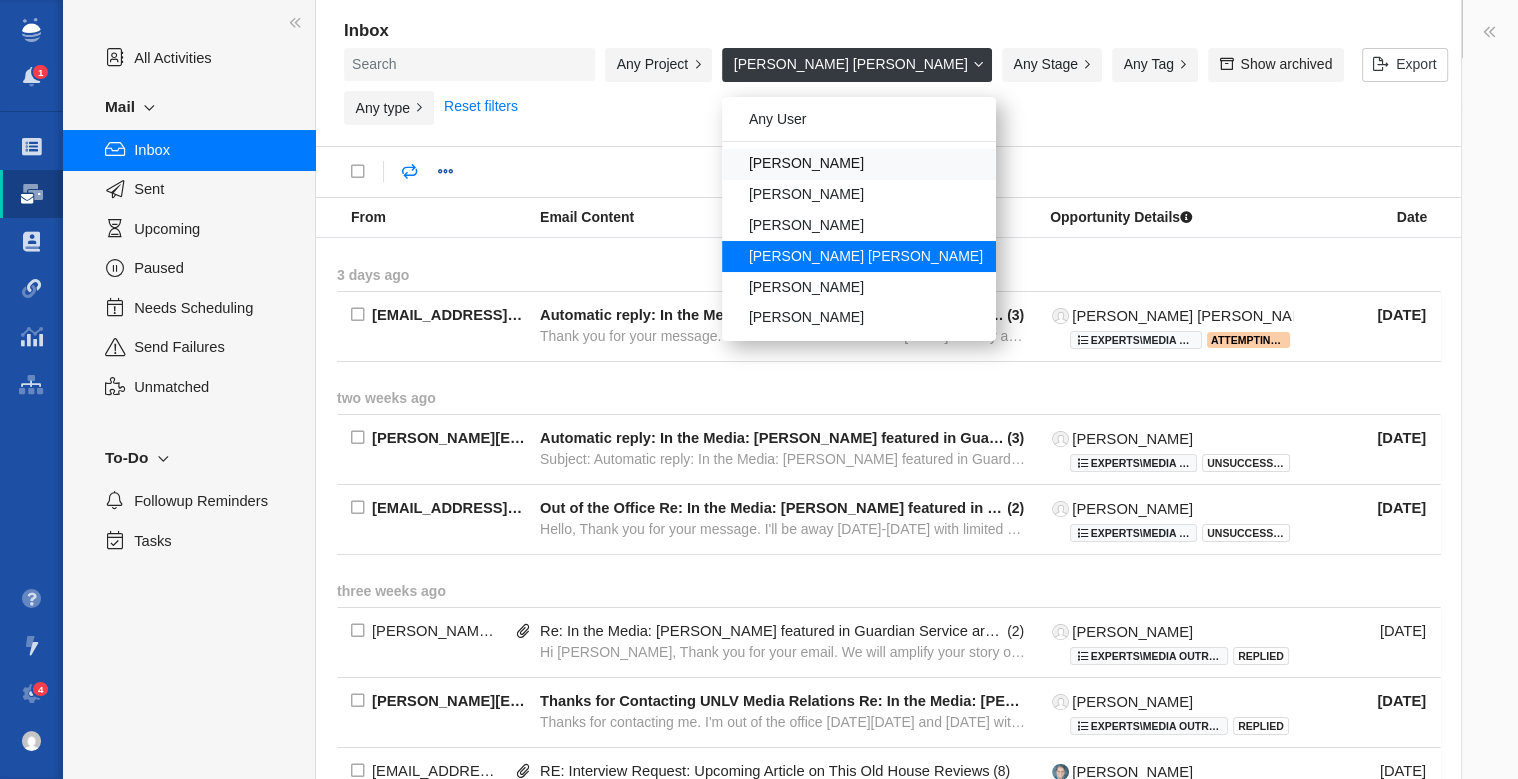 click on "[PERSON_NAME]" at bounding box center (858, 164) 